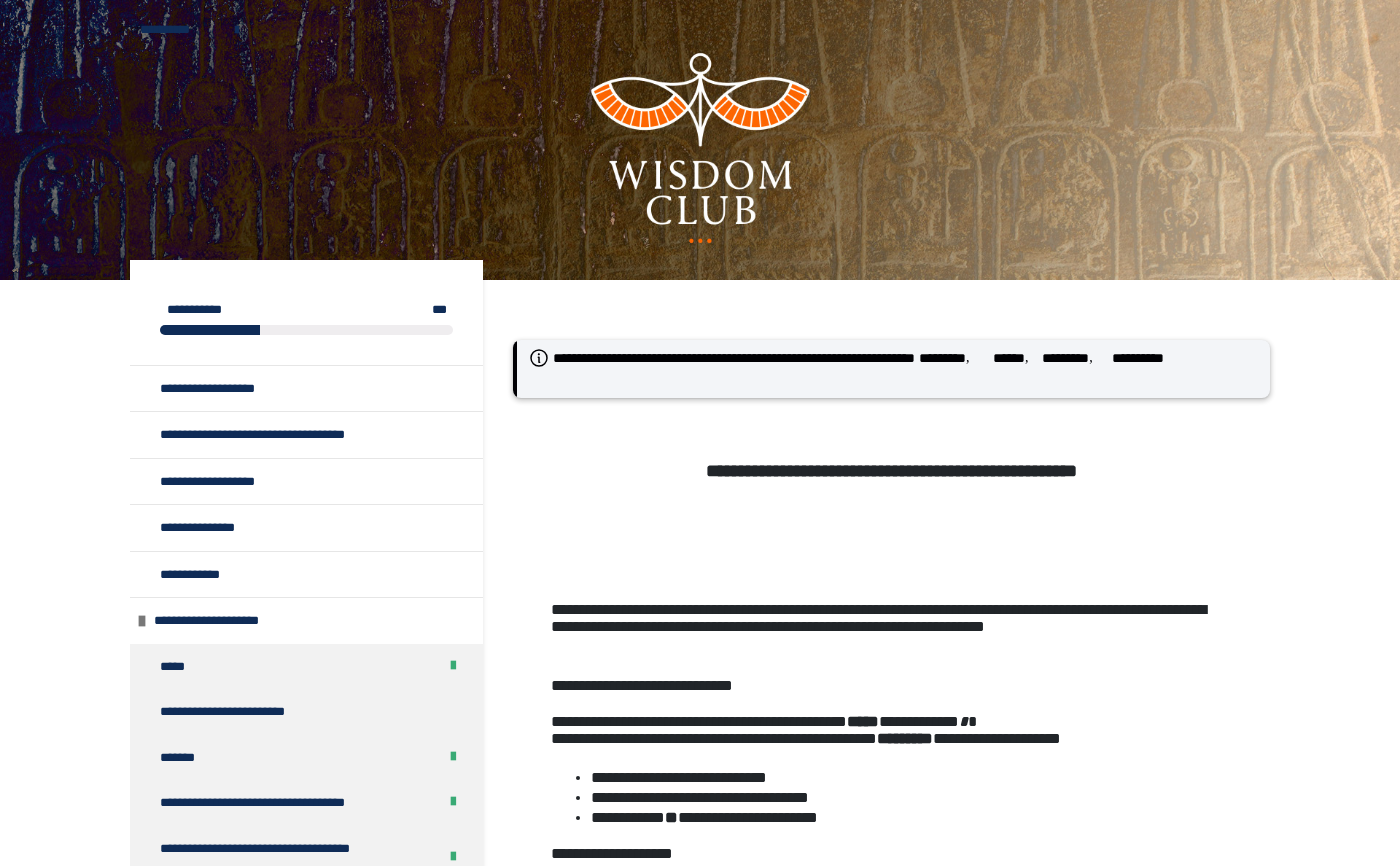 scroll, scrollTop: 0, scrollLeft: 0, axis: both 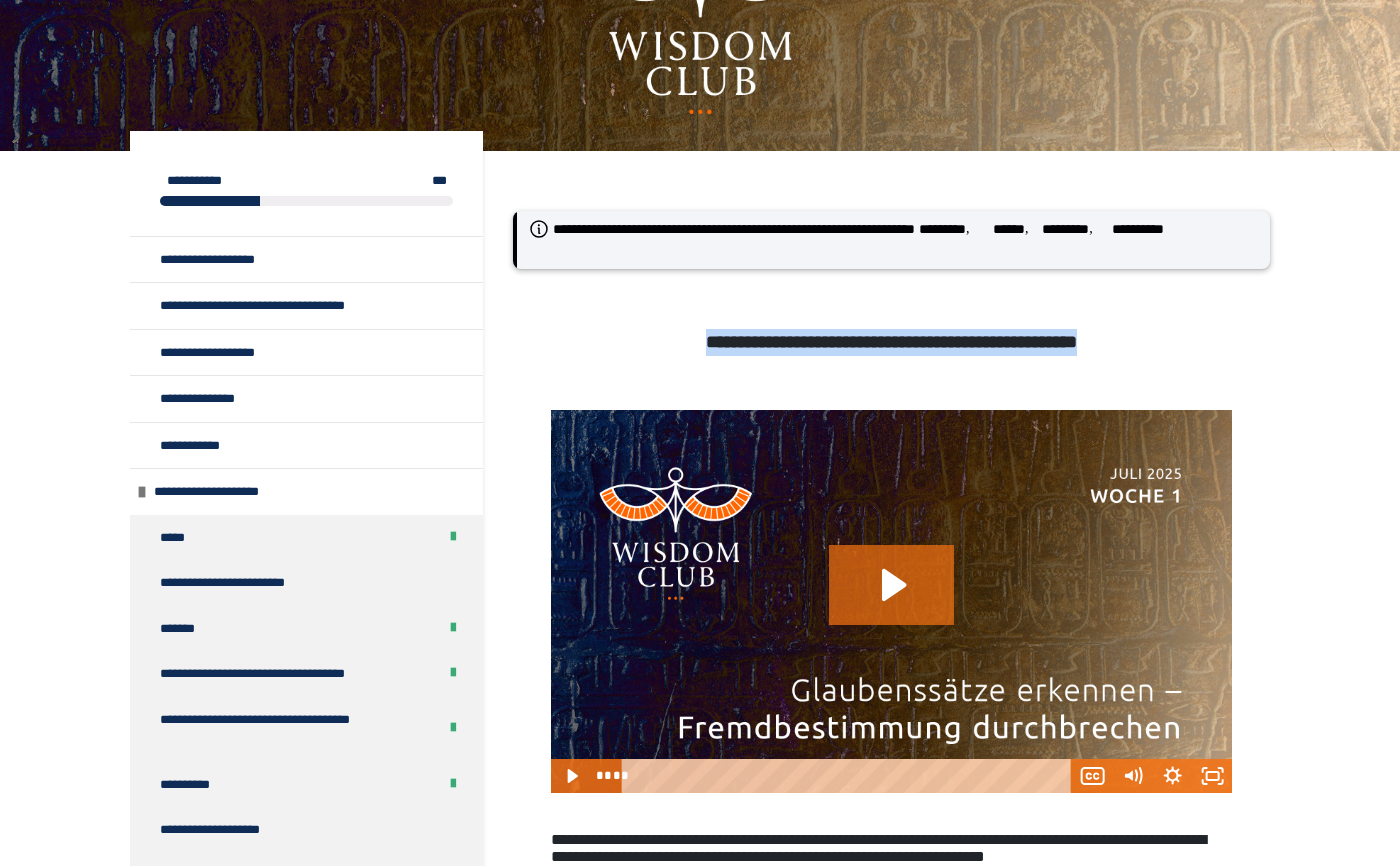 drag, startPoint x: 661, startPoint y: 340, endPoint x: 1136, endPoint y: 343, distance: 475.00946 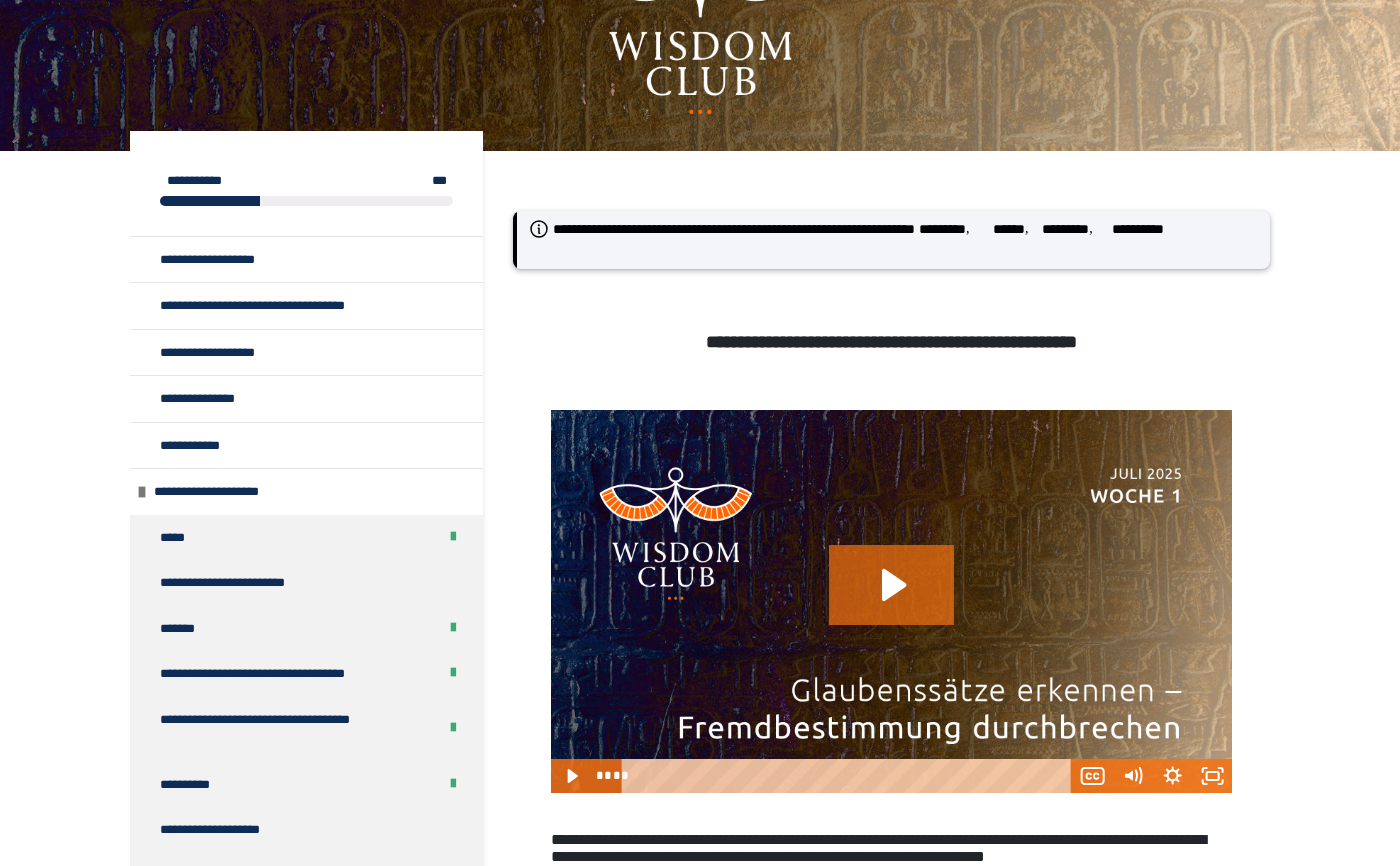 click on "**********" at bounding box center (700, 2515) 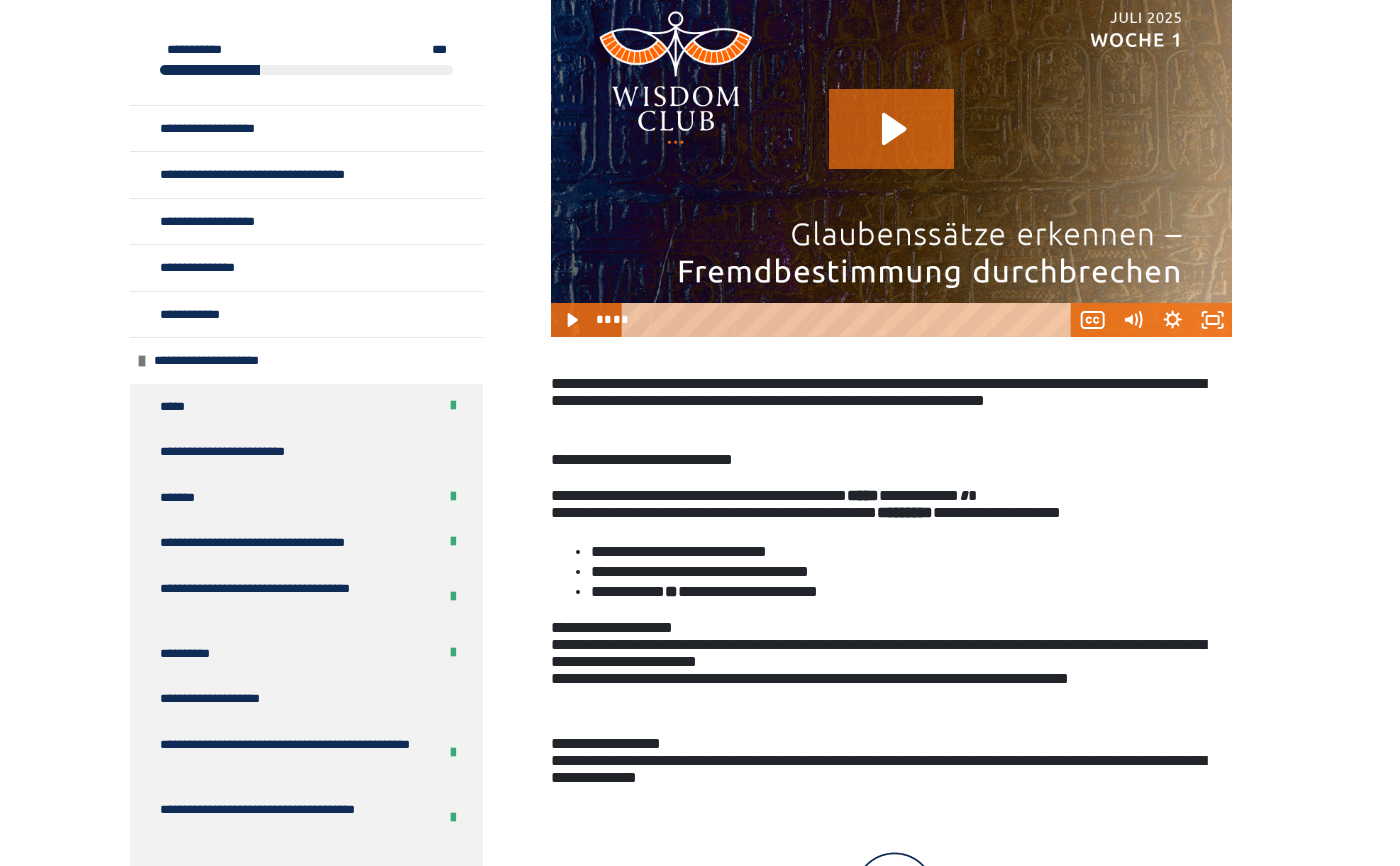 scroll, scrollTop: 699, scrollLeft: 0, axis: vertical 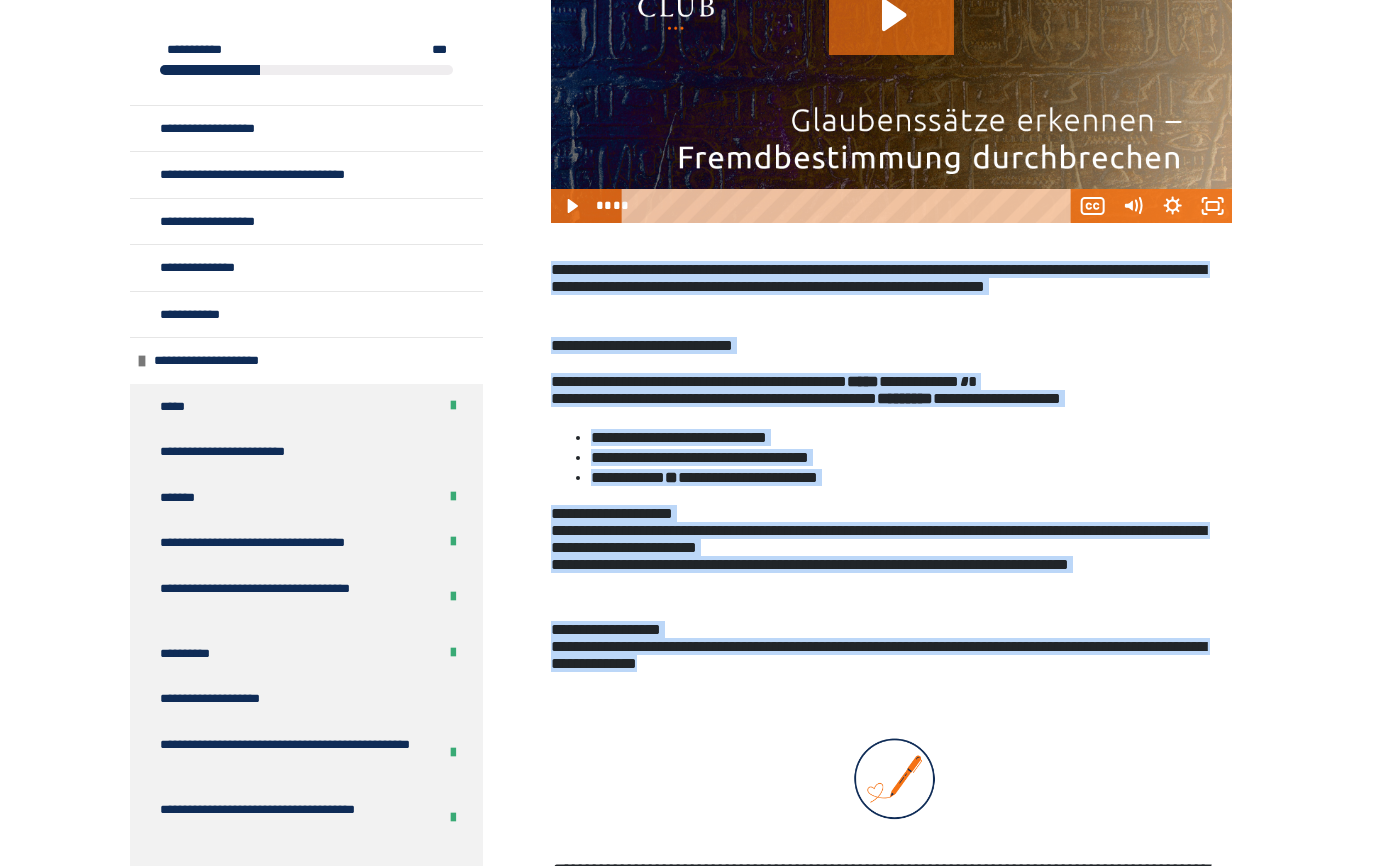 drag, startPoint x: 547, startPoint y: 250, endPoint x: 1191, endPoint y: 692, distance: 781.089 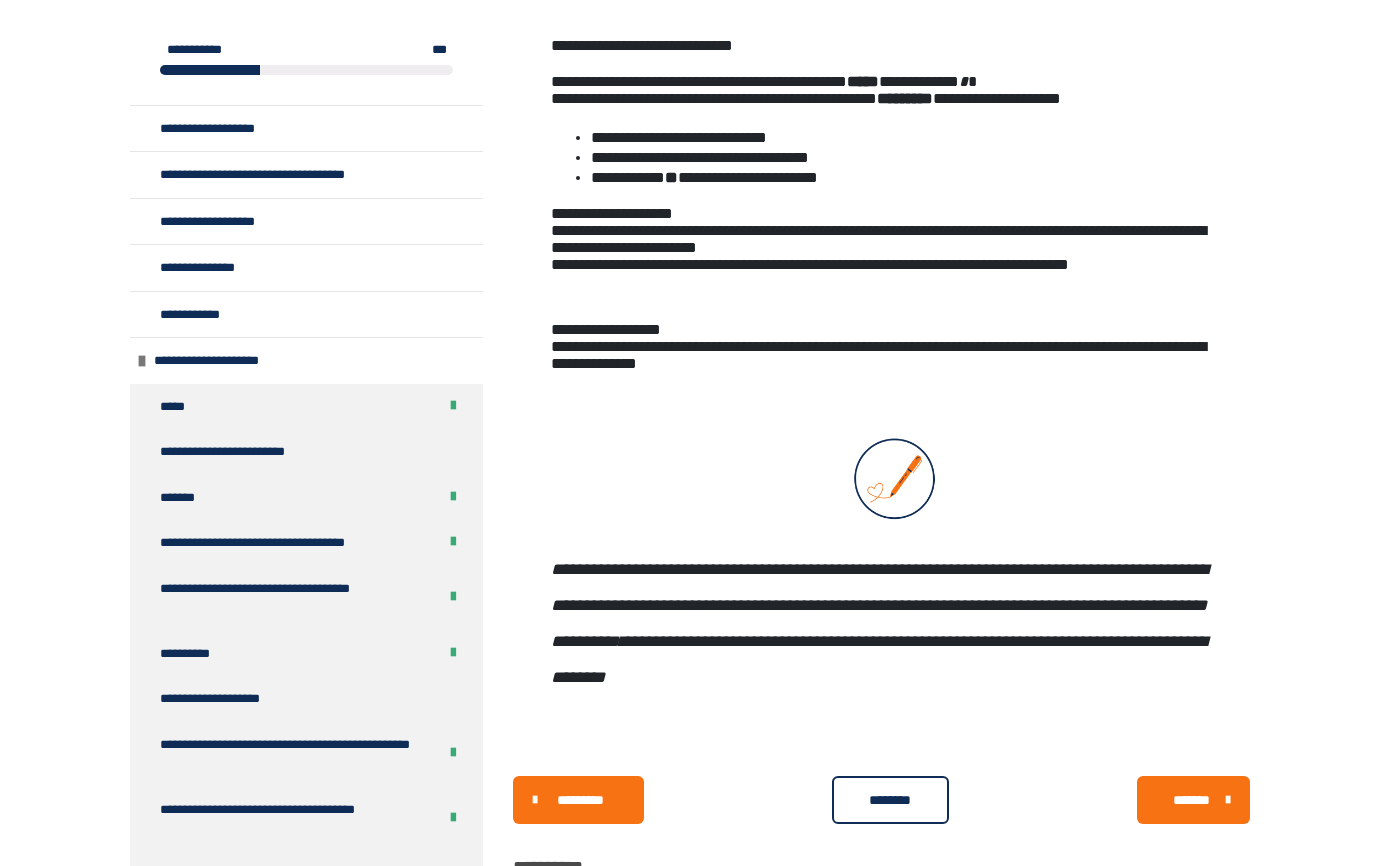 scroll, scrollTop: 1041, scrollLeft: 0, axis: vertical 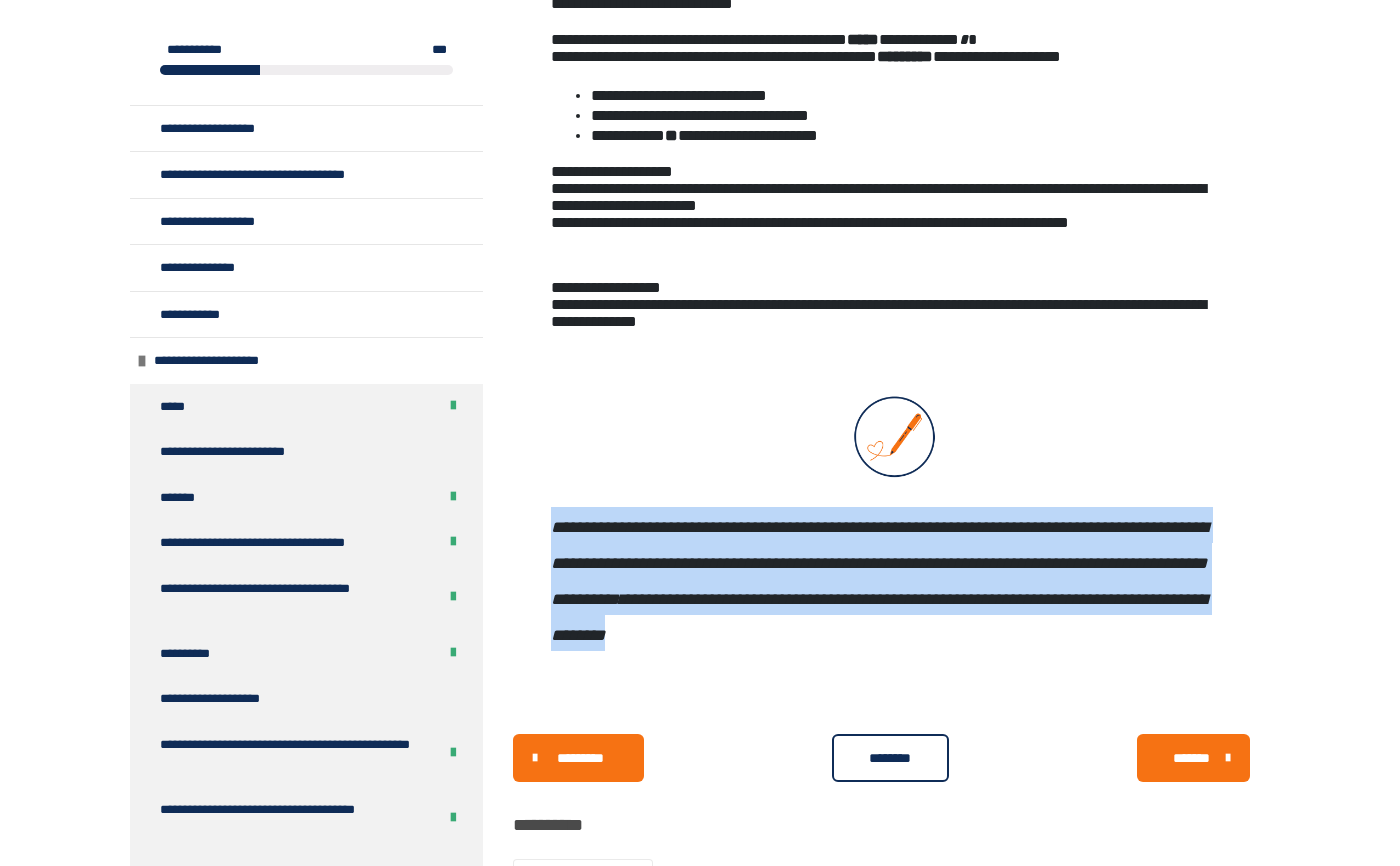 drag, startPoint x: 551, startPoint y: 523, endPoint x: 753, endPoint y: 641, distance: 233.94017 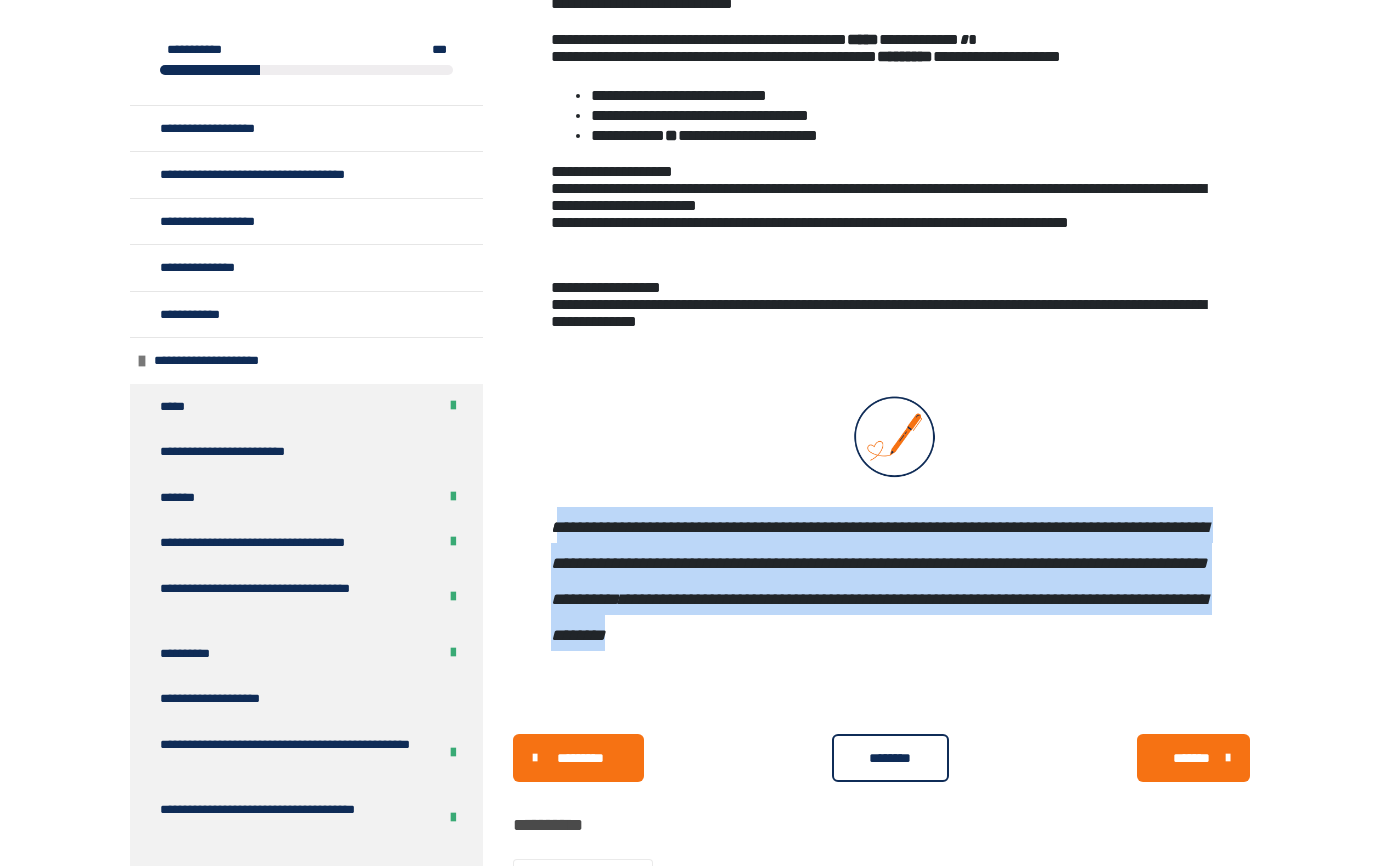 drag, startPoint x: 557, startPoint y: 529, endPoint x: 745, endPoint y: 637, distance: 216.81328 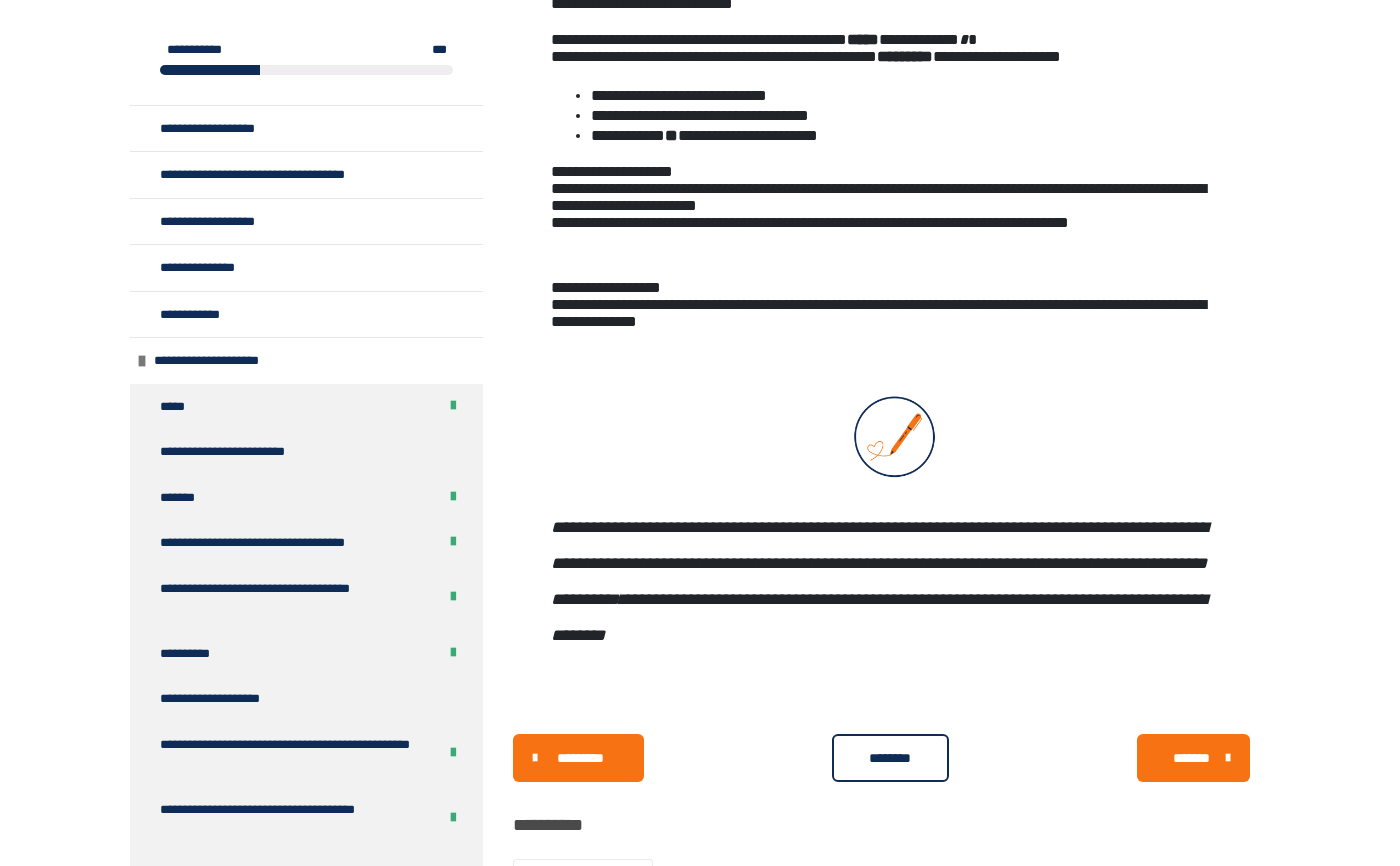 click on "**********" at bounding box center (700, 1603) 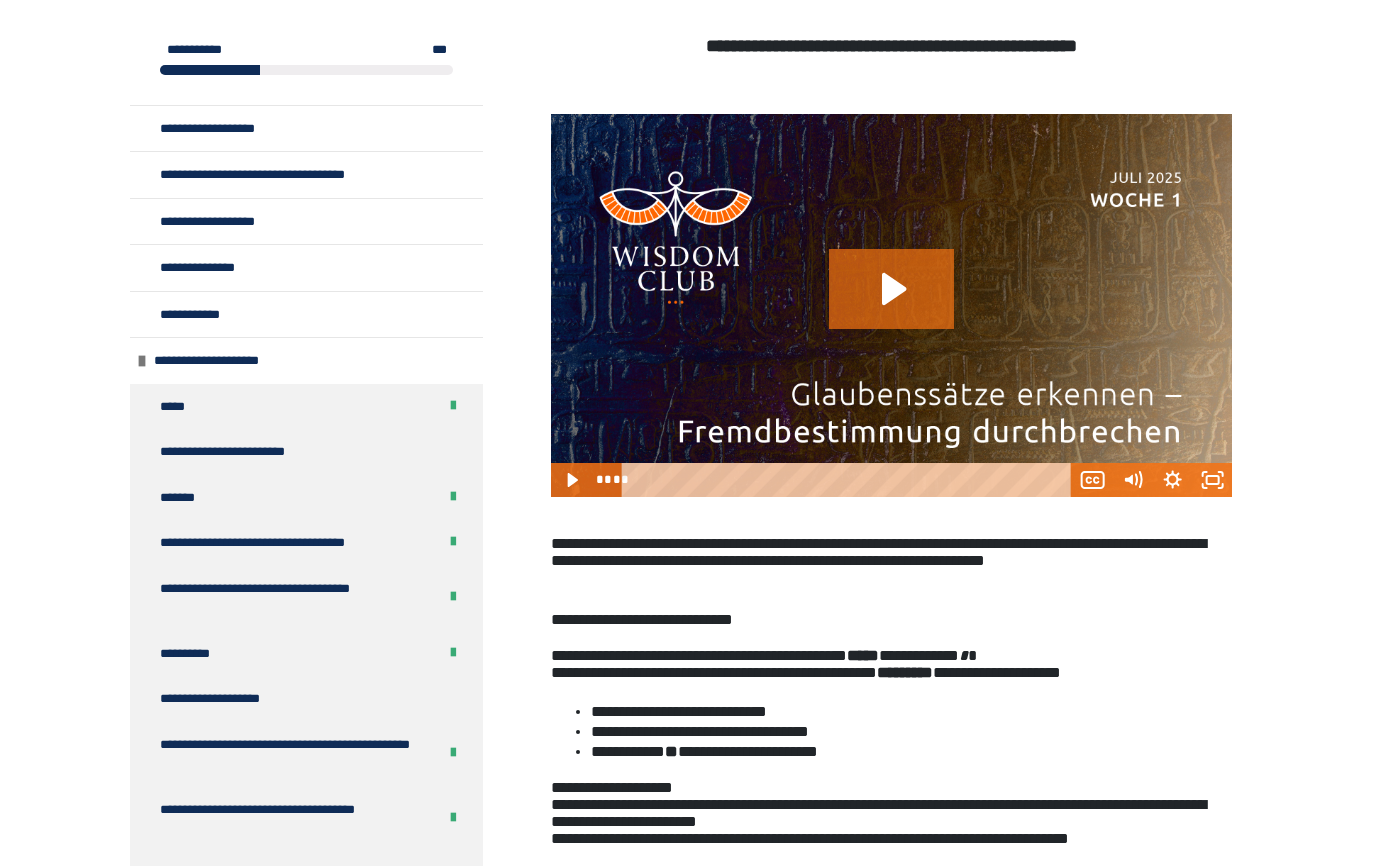 scroll, scrollTop: 357, scrollLeft: 0, axis: vertical 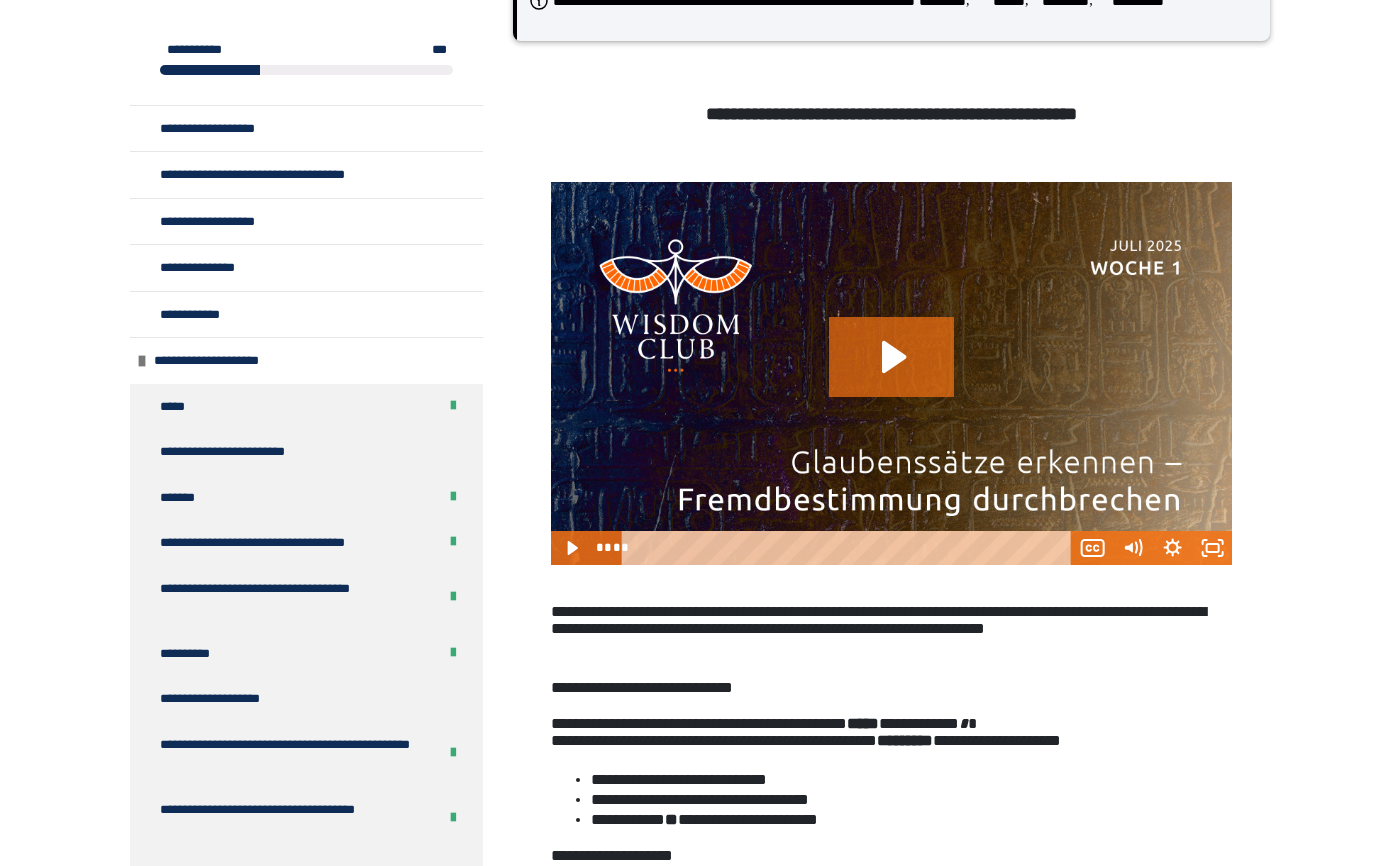 click at bounding box center (891, 373) 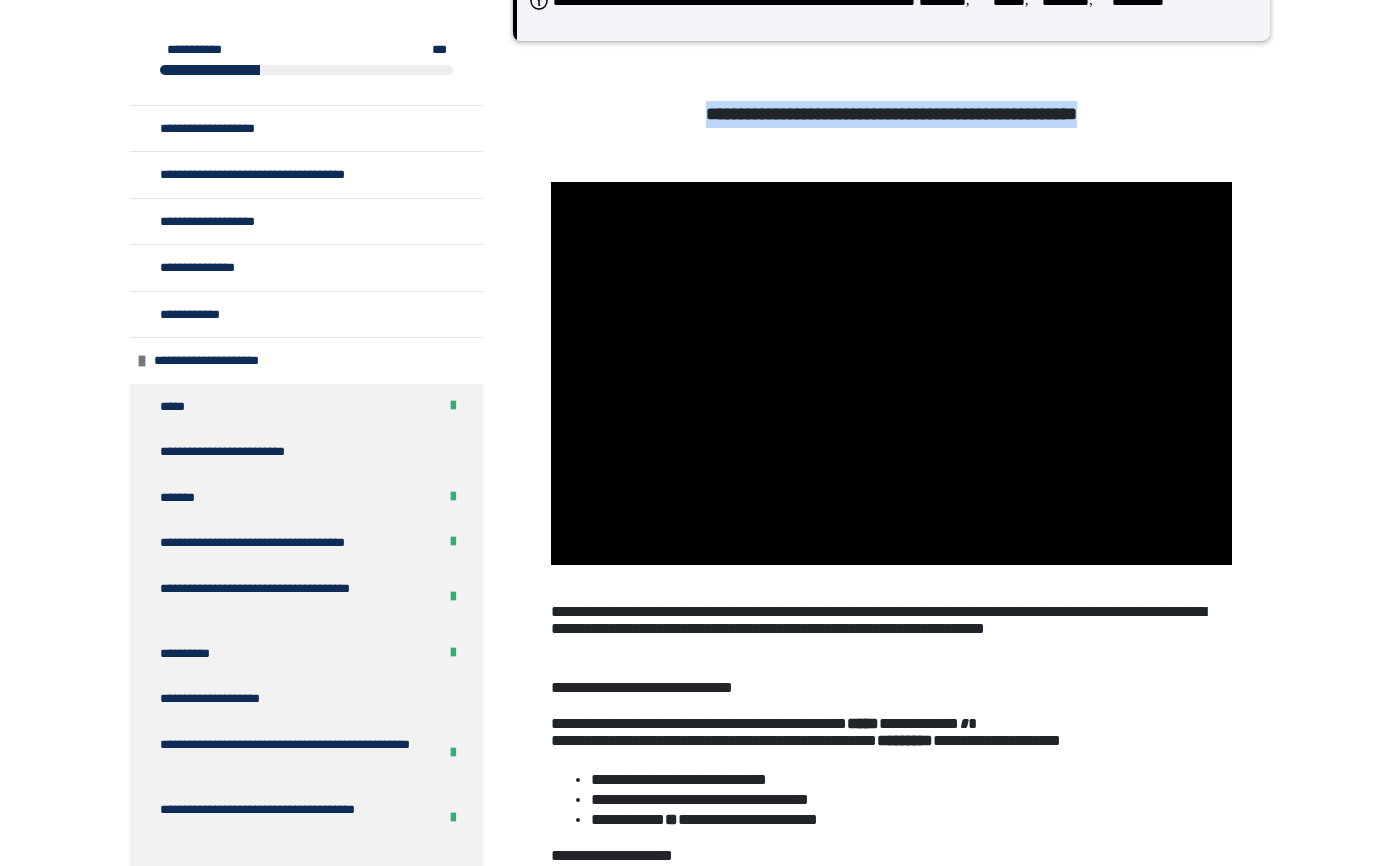 drag, startPoint x: 668, startPoint y: 122, endPoint x: 1147, endPoint y: 119, distance: 479.0094 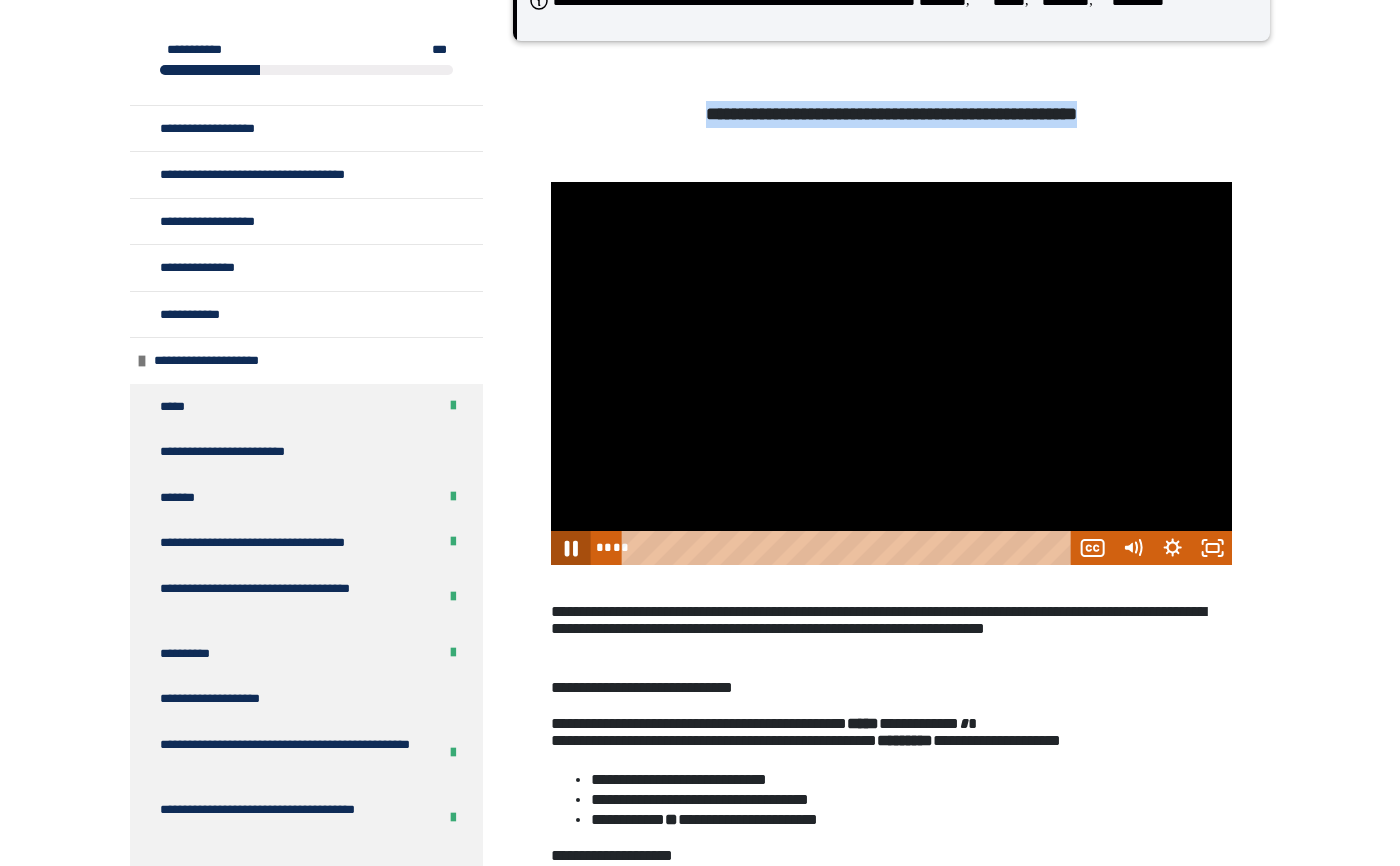 click 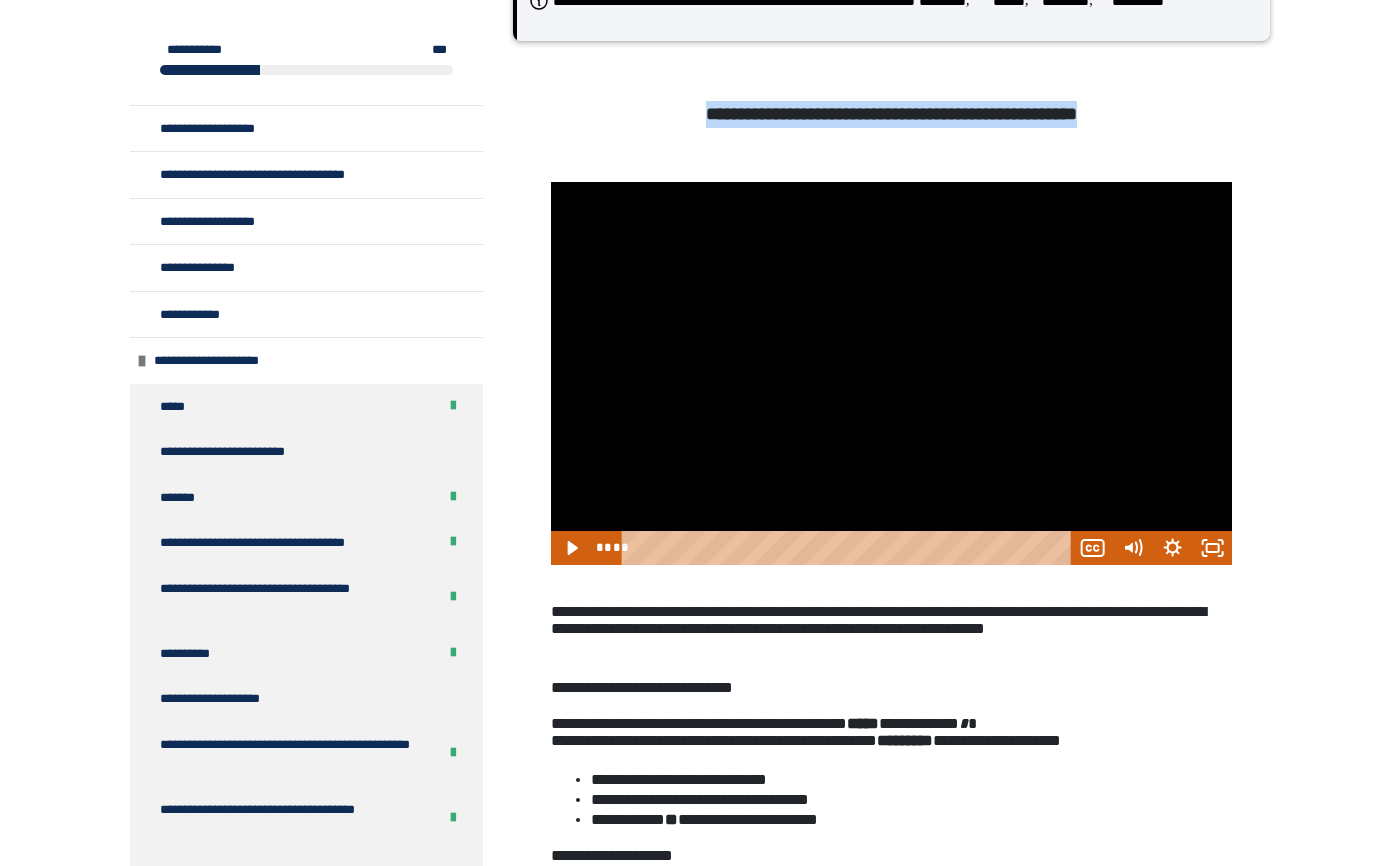 click at bounding box center [891, 373] 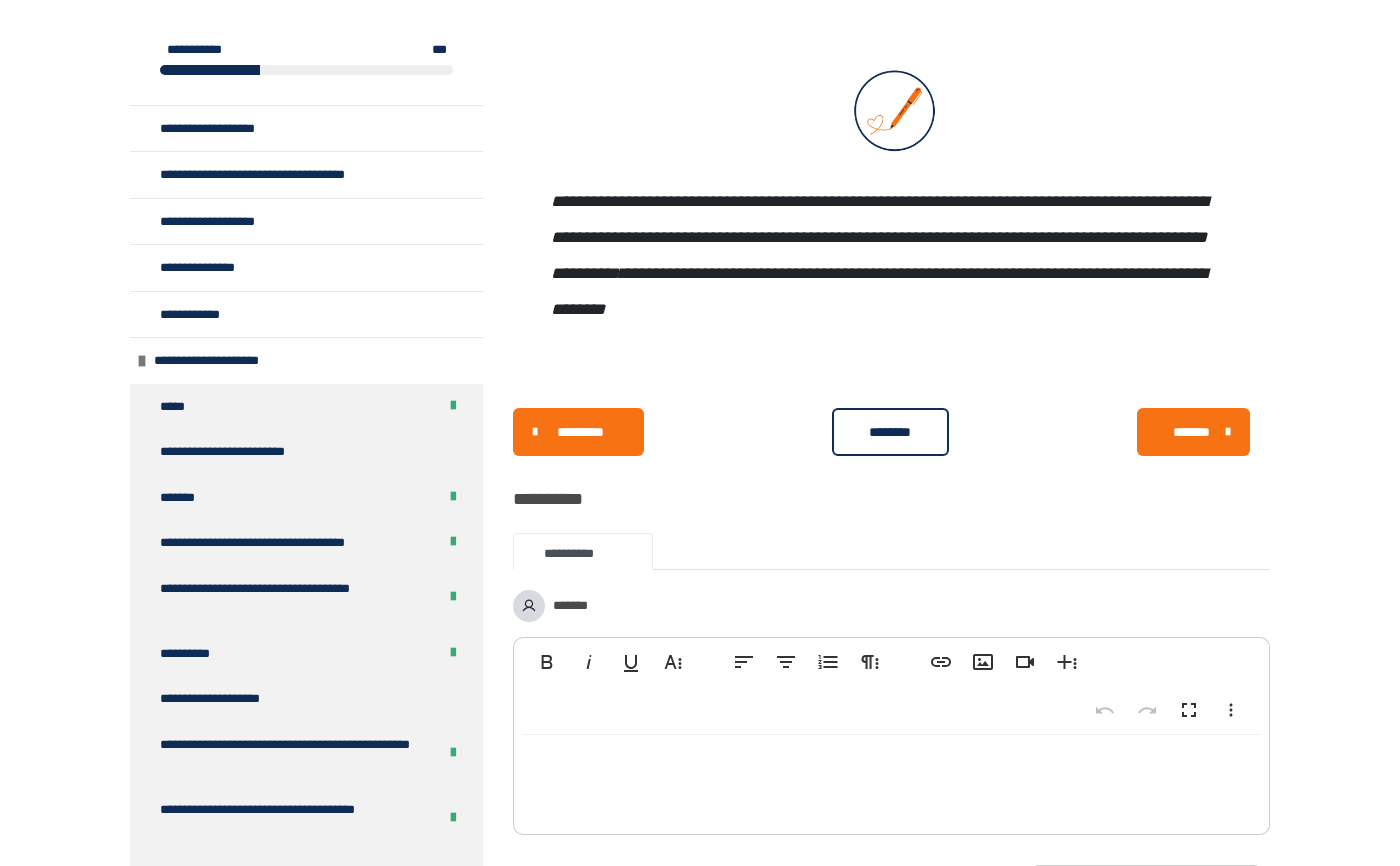 scroll, scrollTop: 1368, scrollLeft: 0, axis: vertical 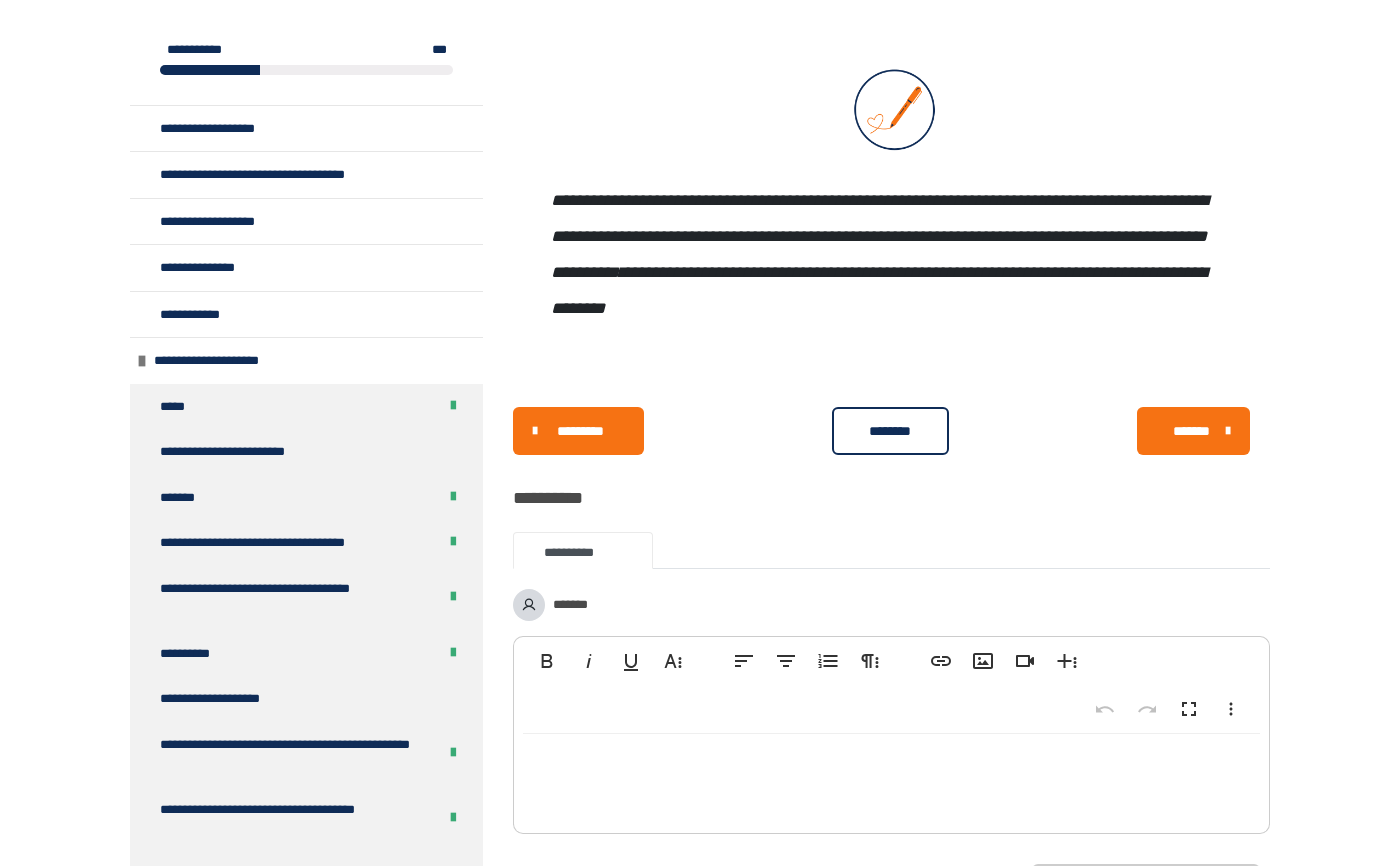 click on "*******" at bounding box center [1191, 431] 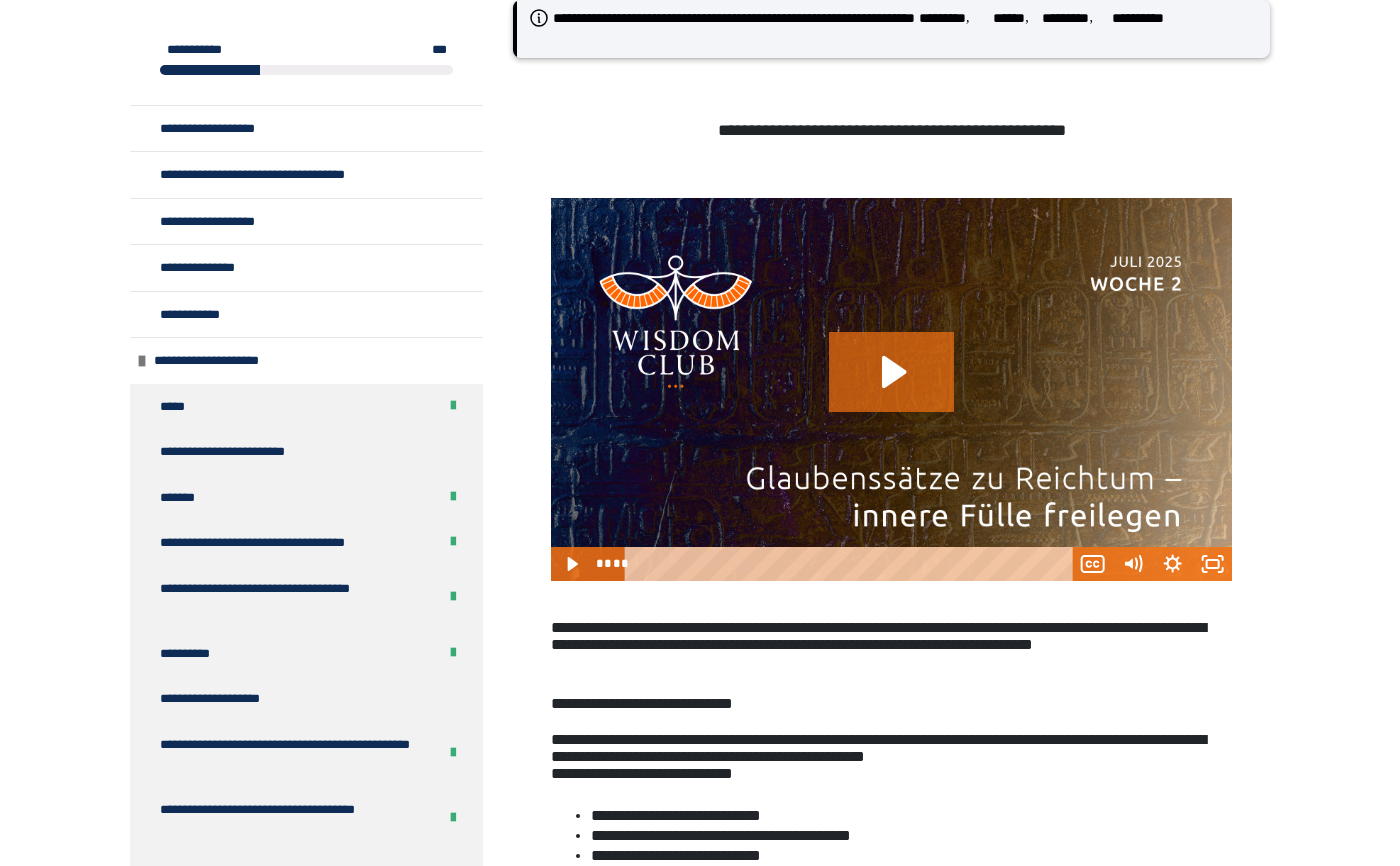 scroll, scrollTop: 250, scrollLeft: 0, axis: vertical 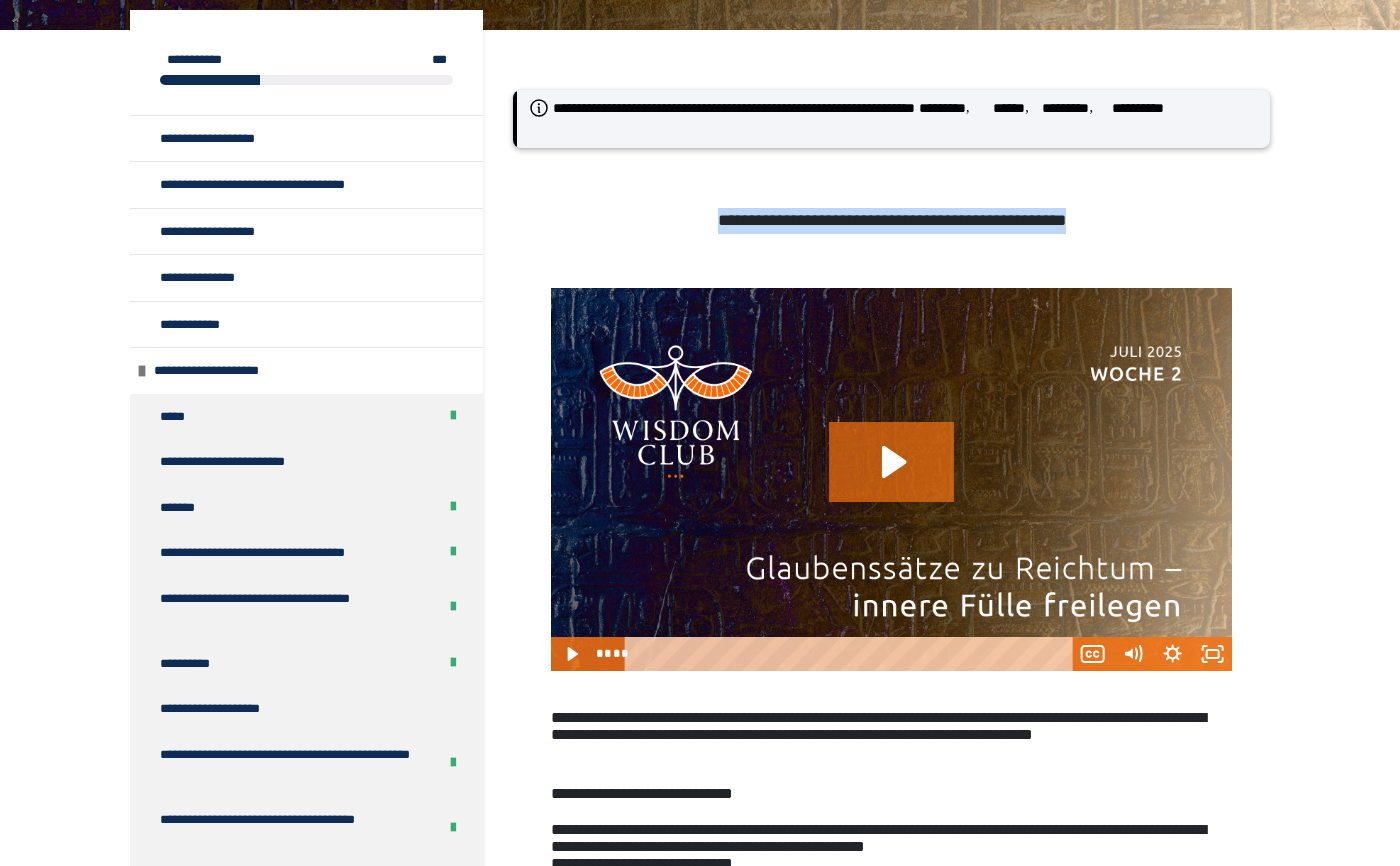 drag, startPoint x: 716, startPoint y: 231, endPoint x: 1111, endPoint y: 242, distance: 395.15314 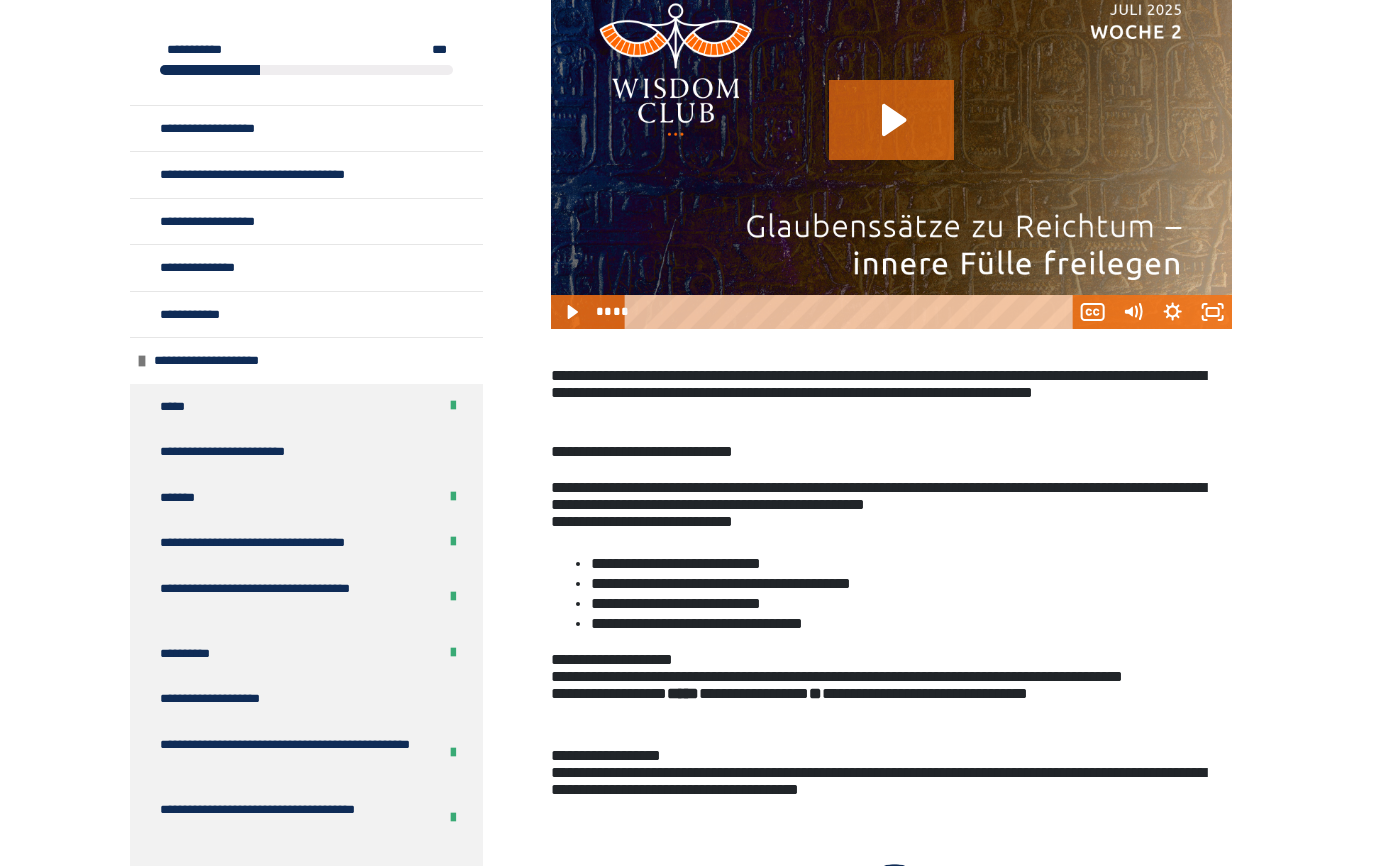 scroll, scrollTop: 706, scrollLeft: 0, axis: vertical 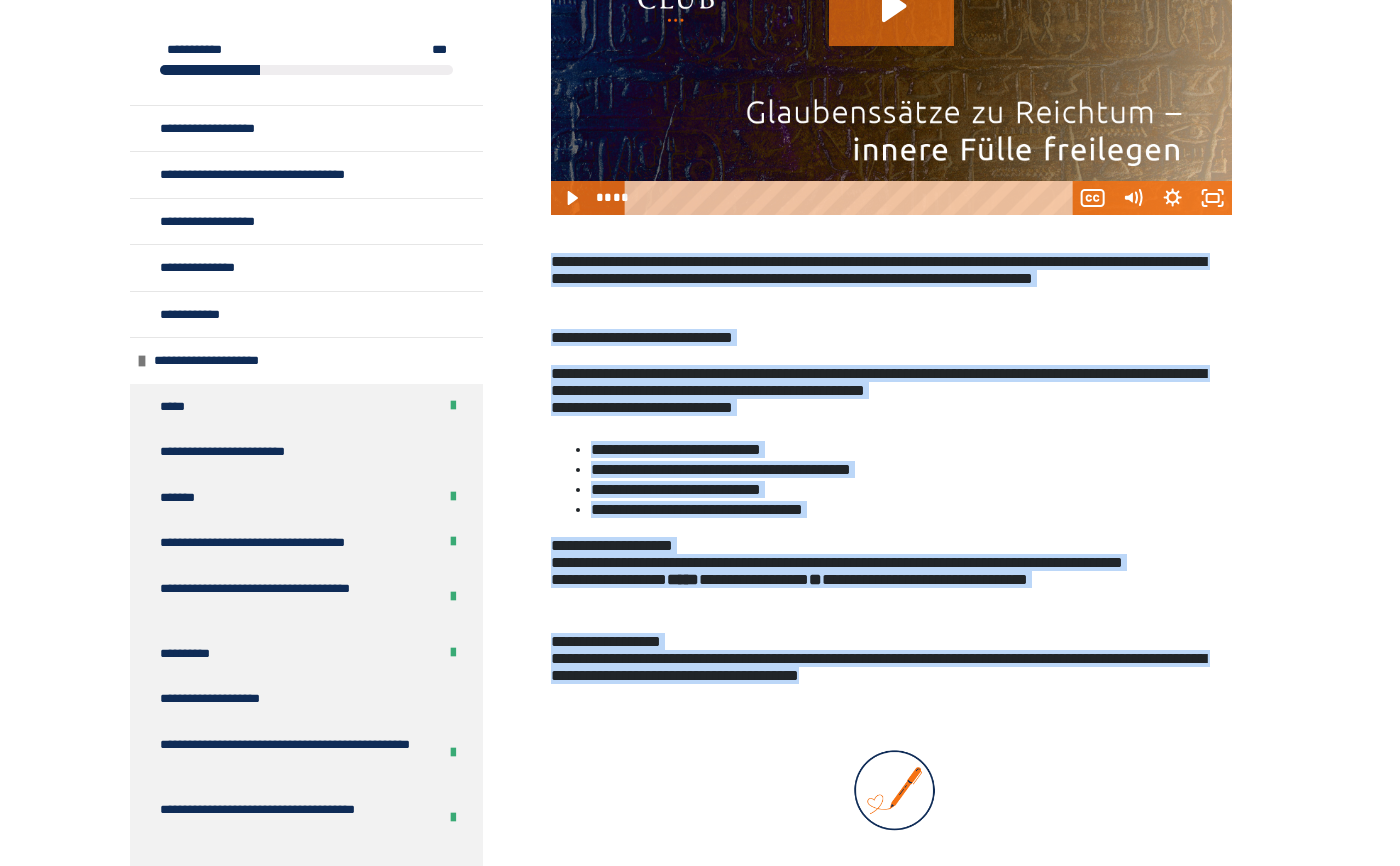 drag, startPoint x: 549, startPoint y: 251, endPoint x: 1219, endPoint y: 683, distance: 797.1976 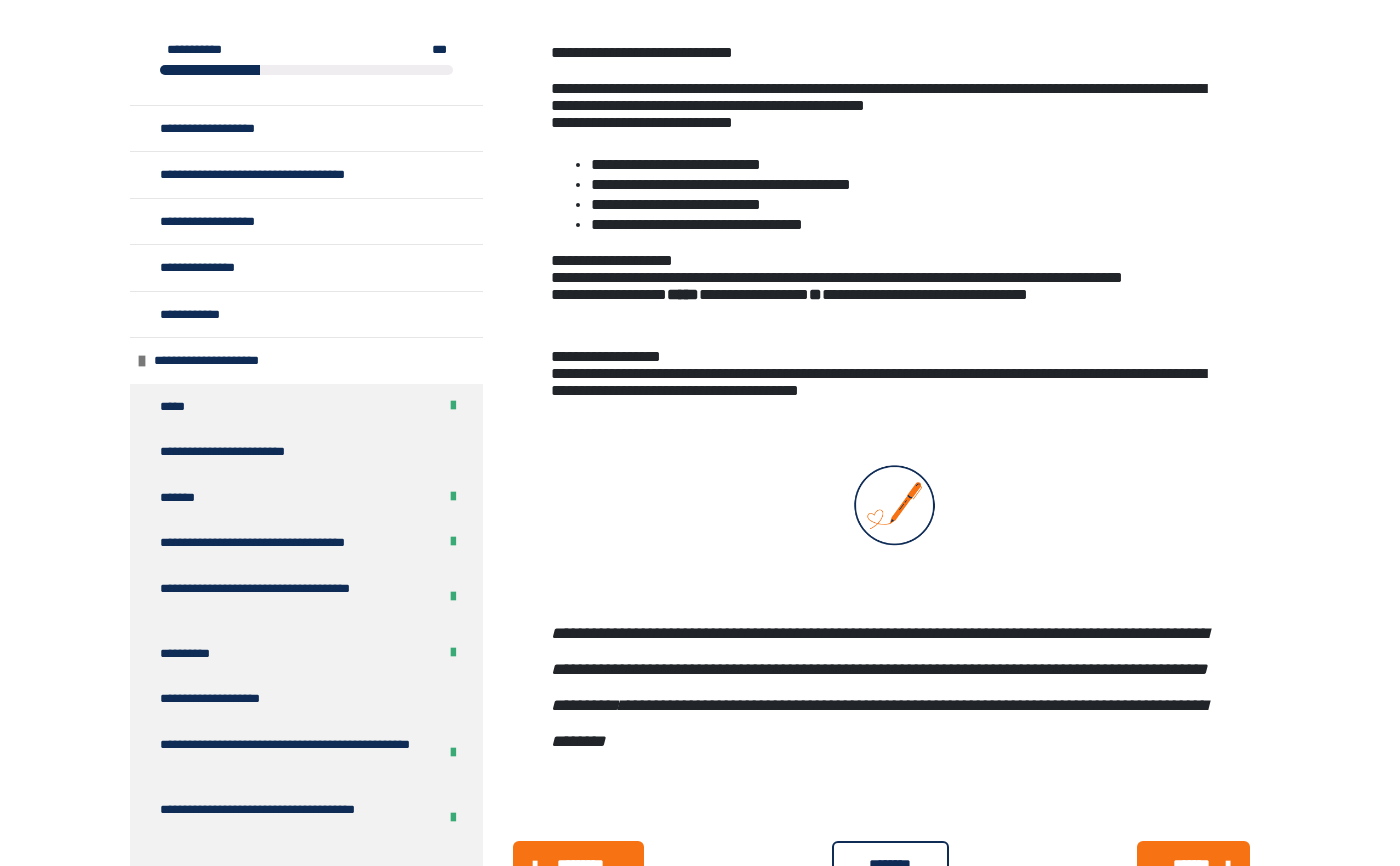 scroll, scrollTop: 1162, scrollLeft: 0, axis: vertical 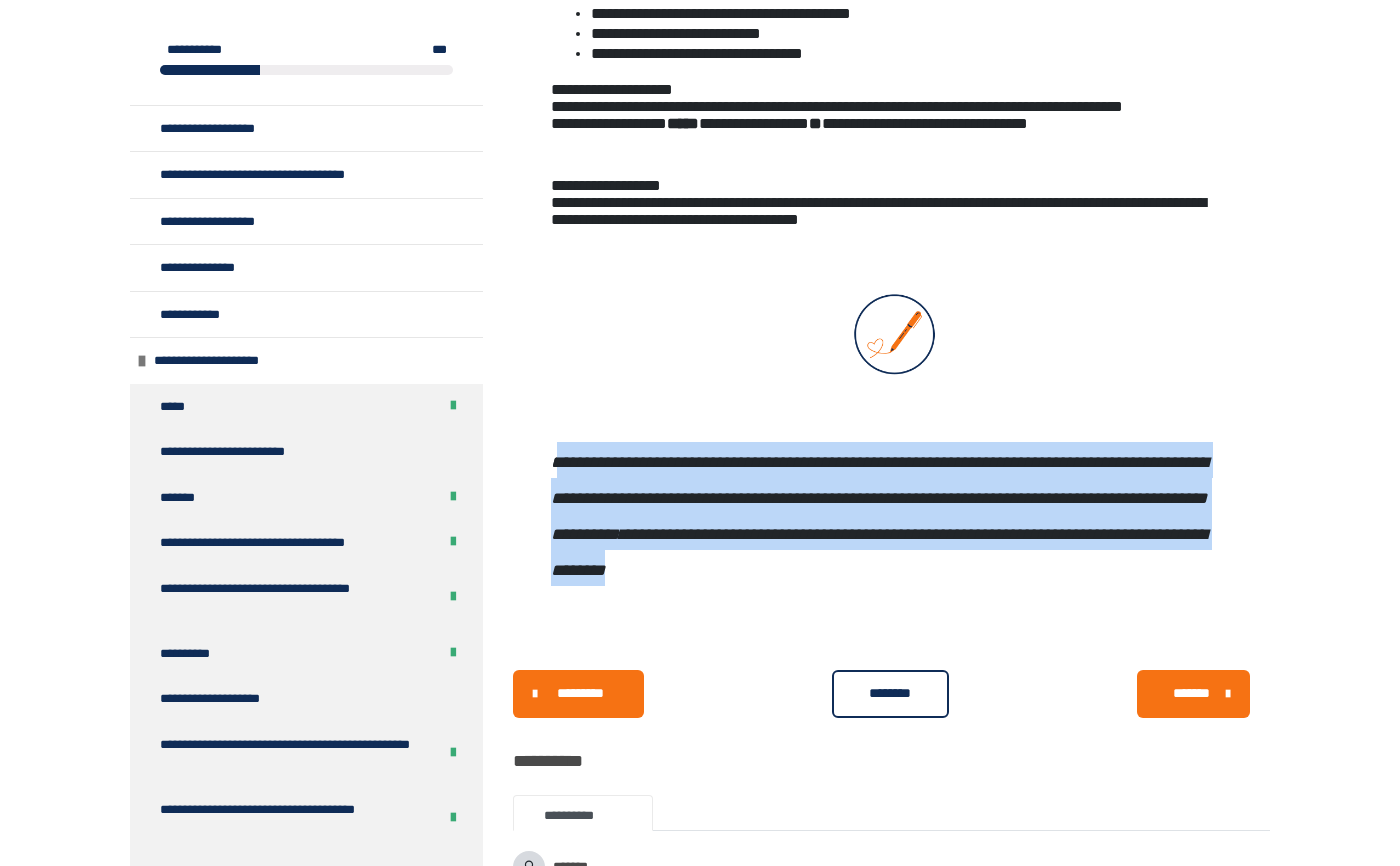 drag, startPoint x: 557, startPoint y: 451, endPoint x: 650, endPoint y: 515, distance: 112.89375 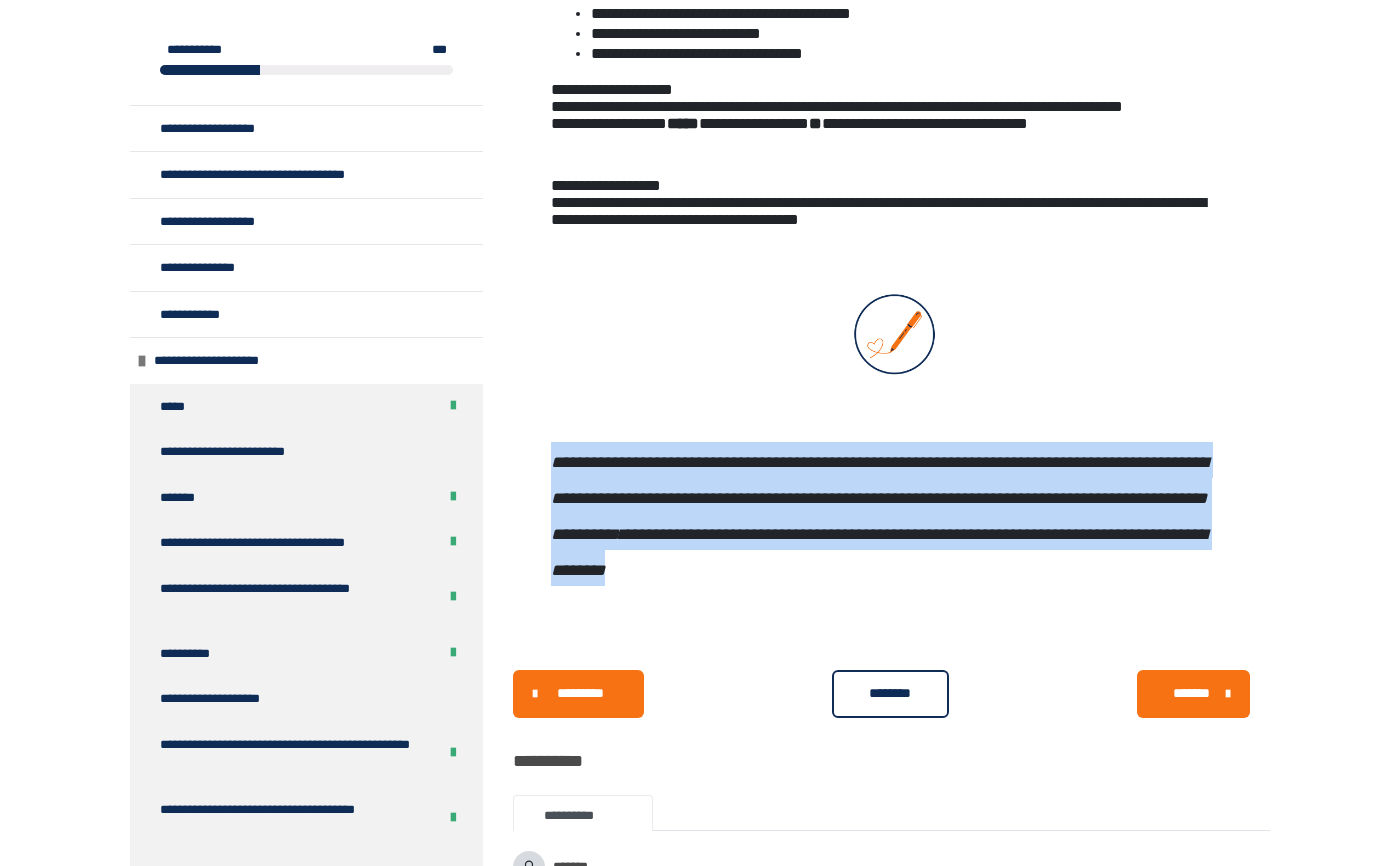 drag, startPoint x: 552, startPoint y: 451, endPoint x: 837, endPoint y: 601, distance: 322.06366 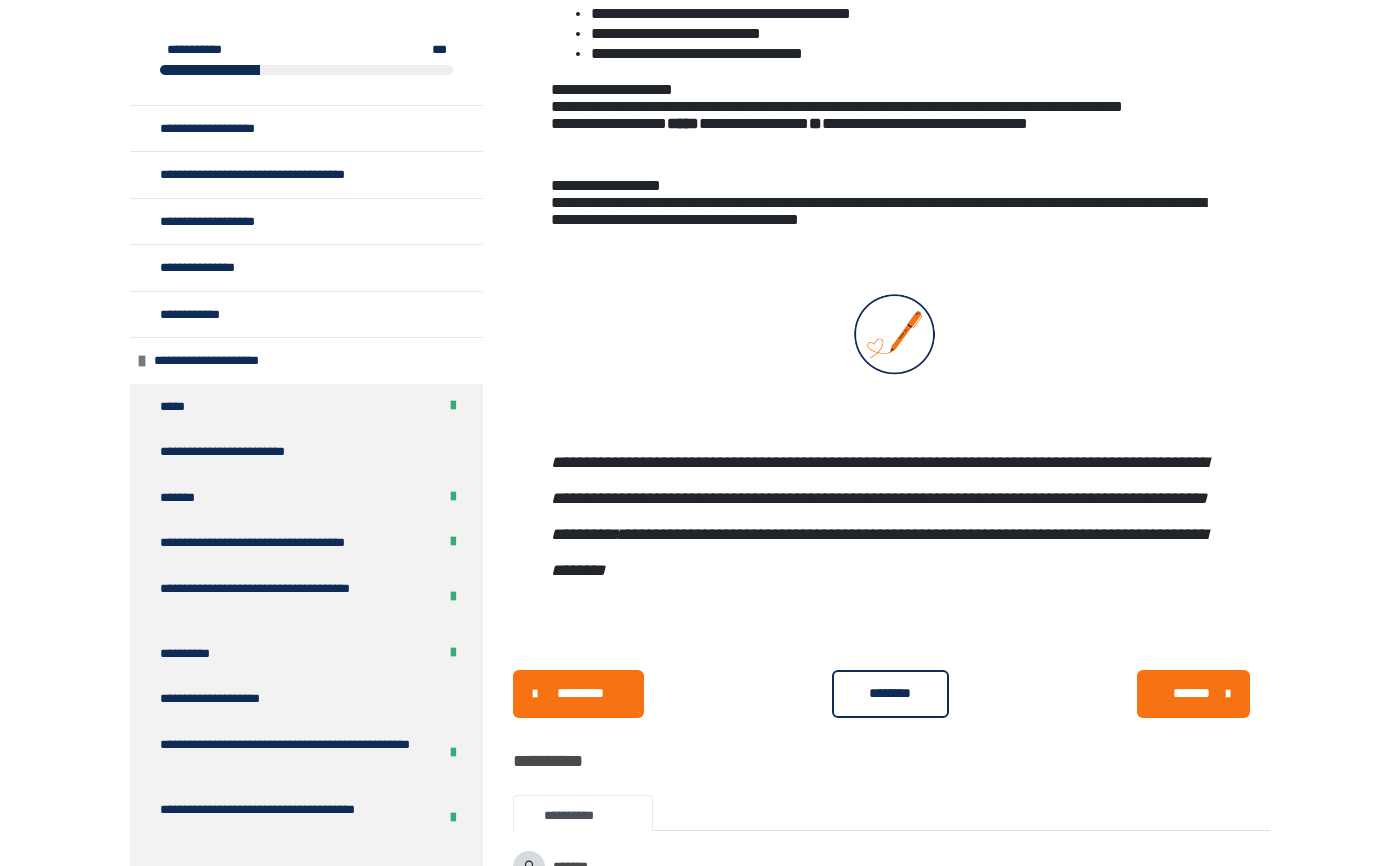 click on "*******" at bounding box center [1191, 693] 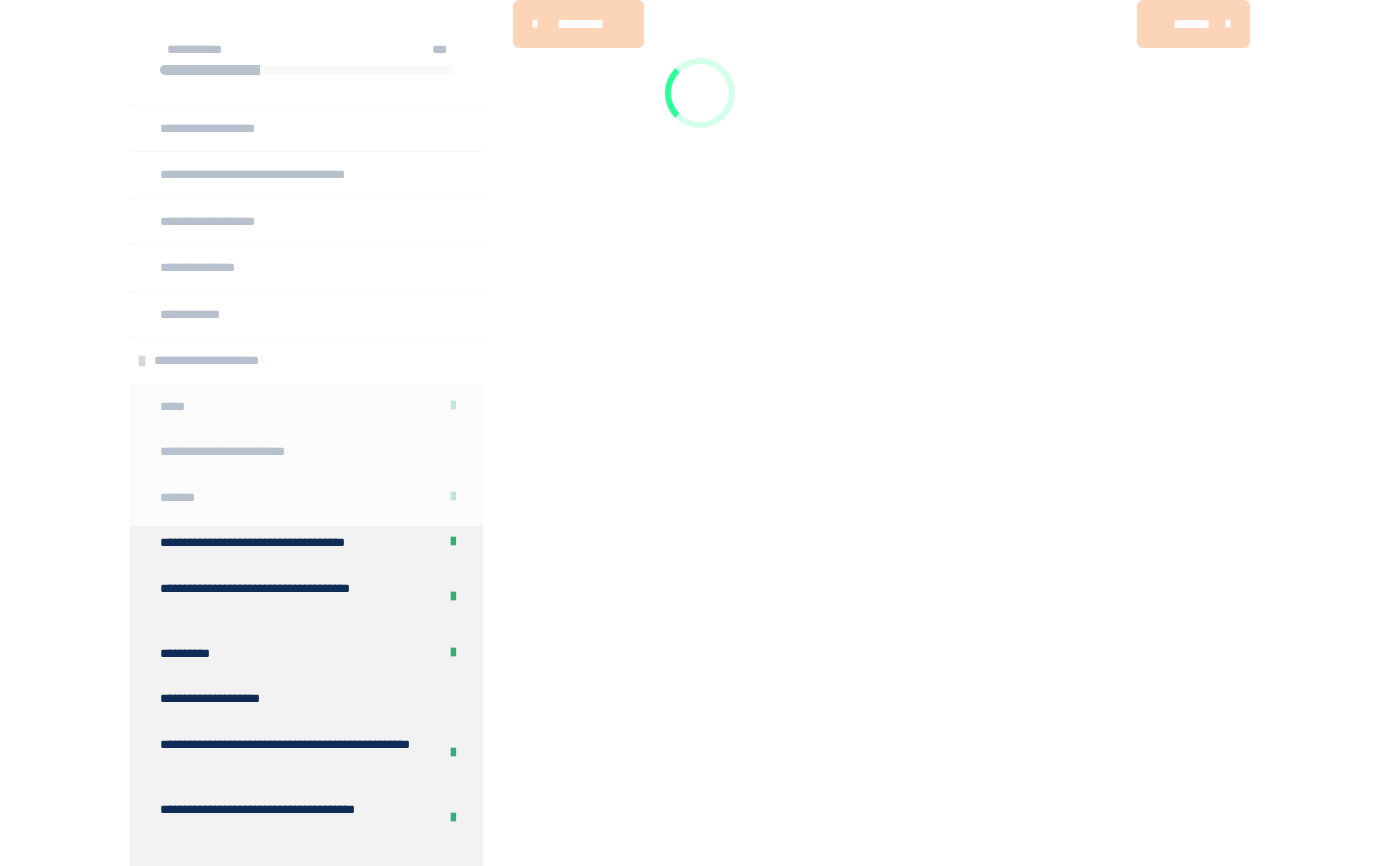 scroll, scrollTop: 340, scrollLeft: 0, axis: vertical 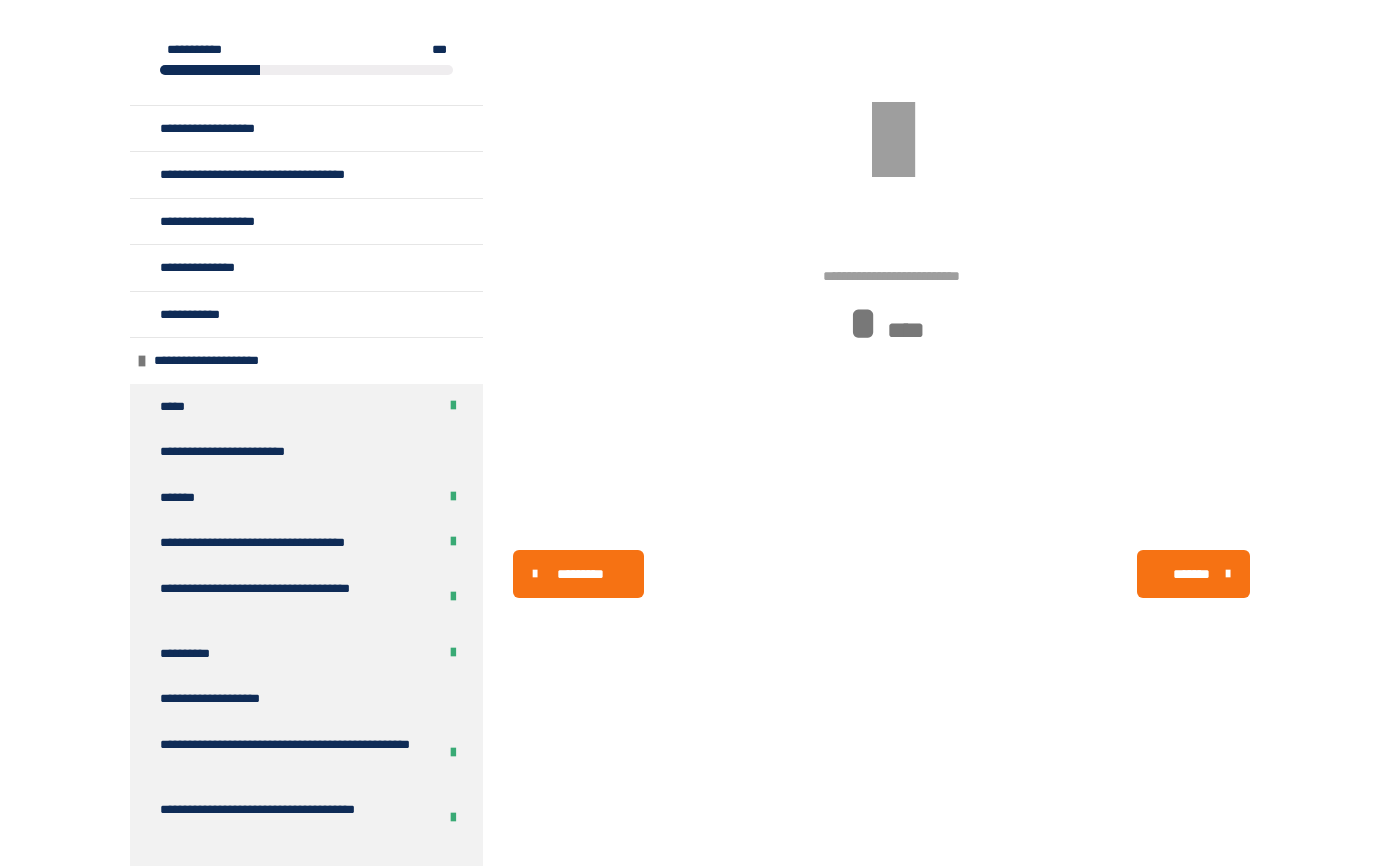 click on "*********" at bounding box center [580, 574] 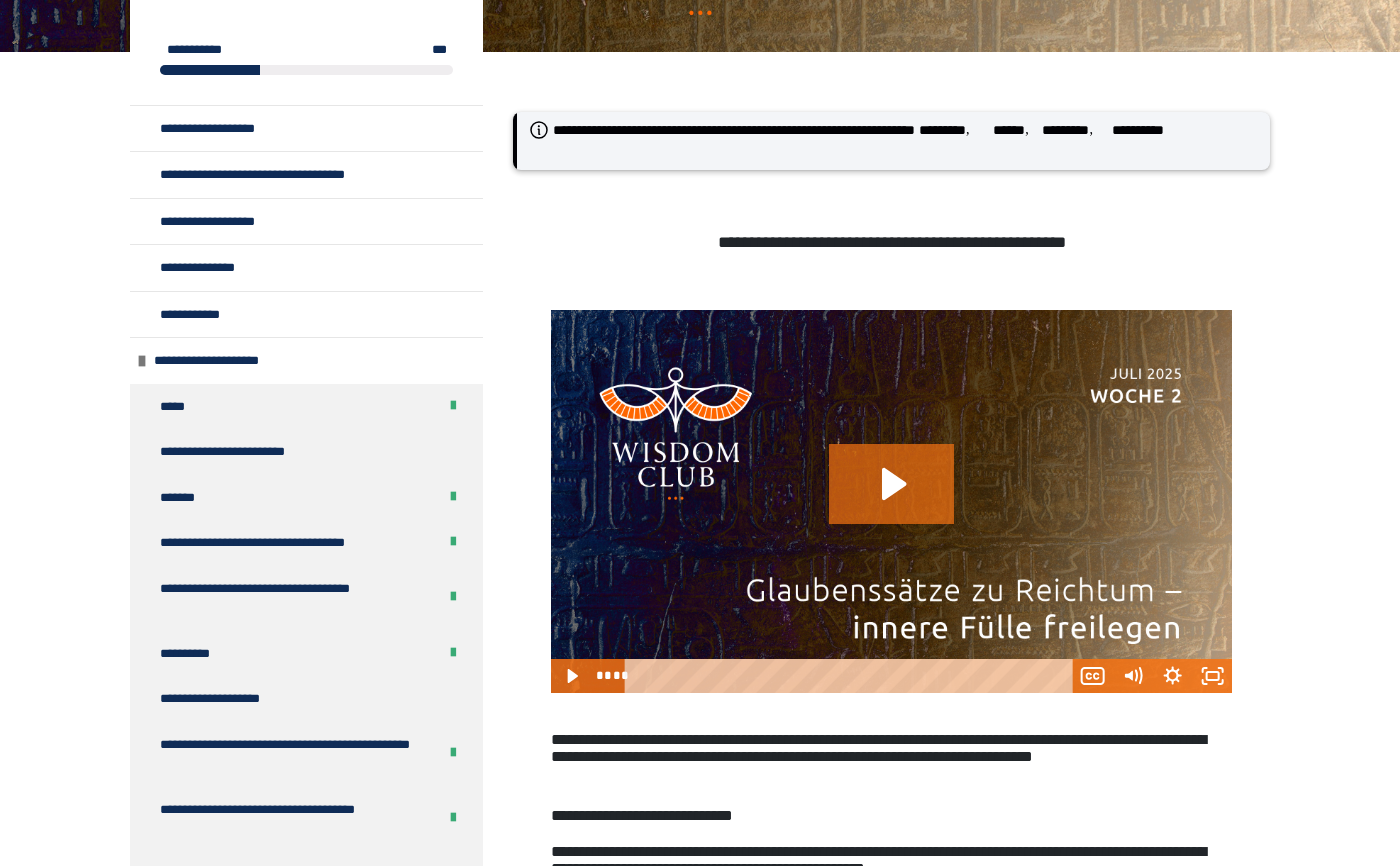 scroll, scrollTop: 456, scrollLeft: 0, axis: vertical 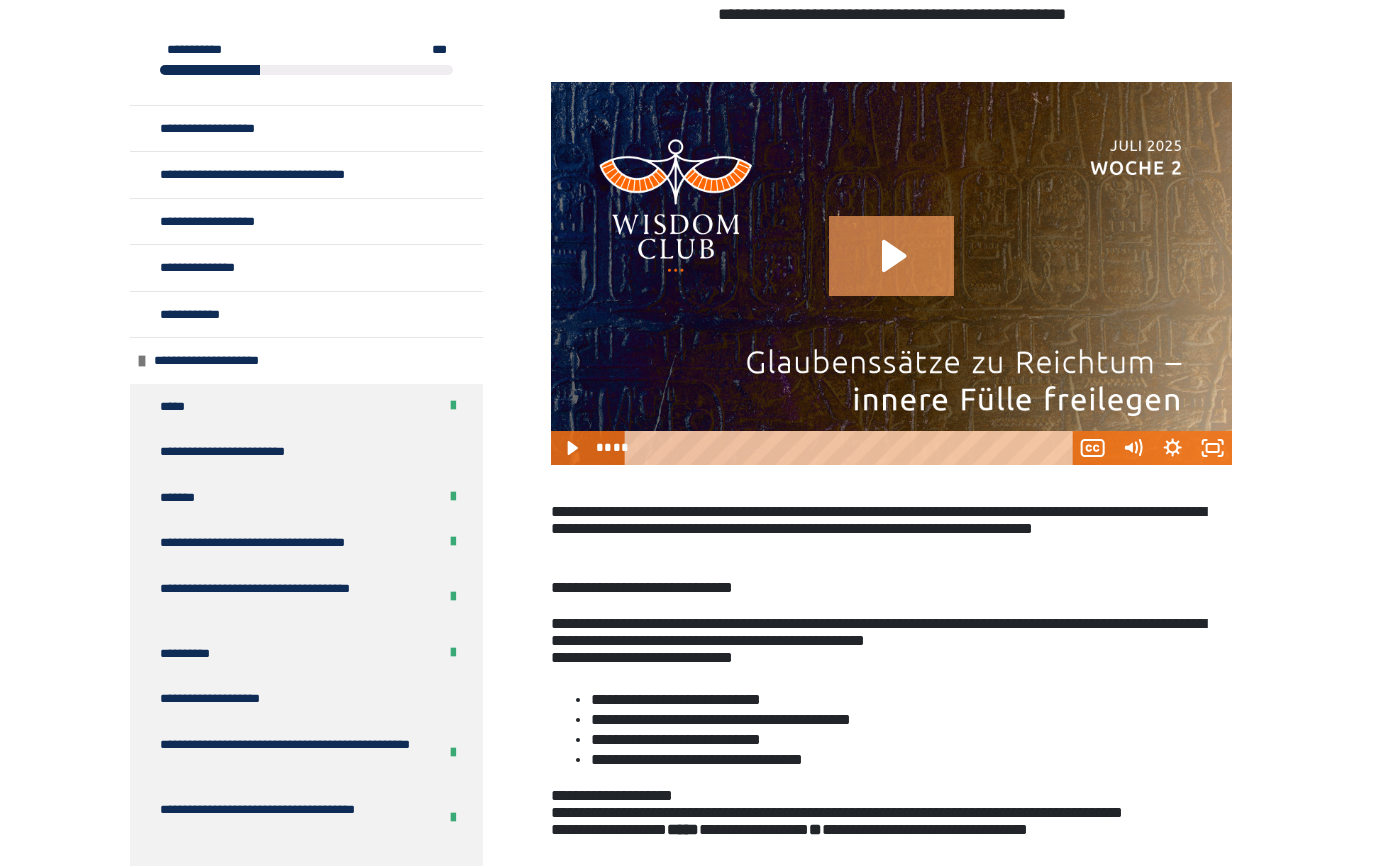 click 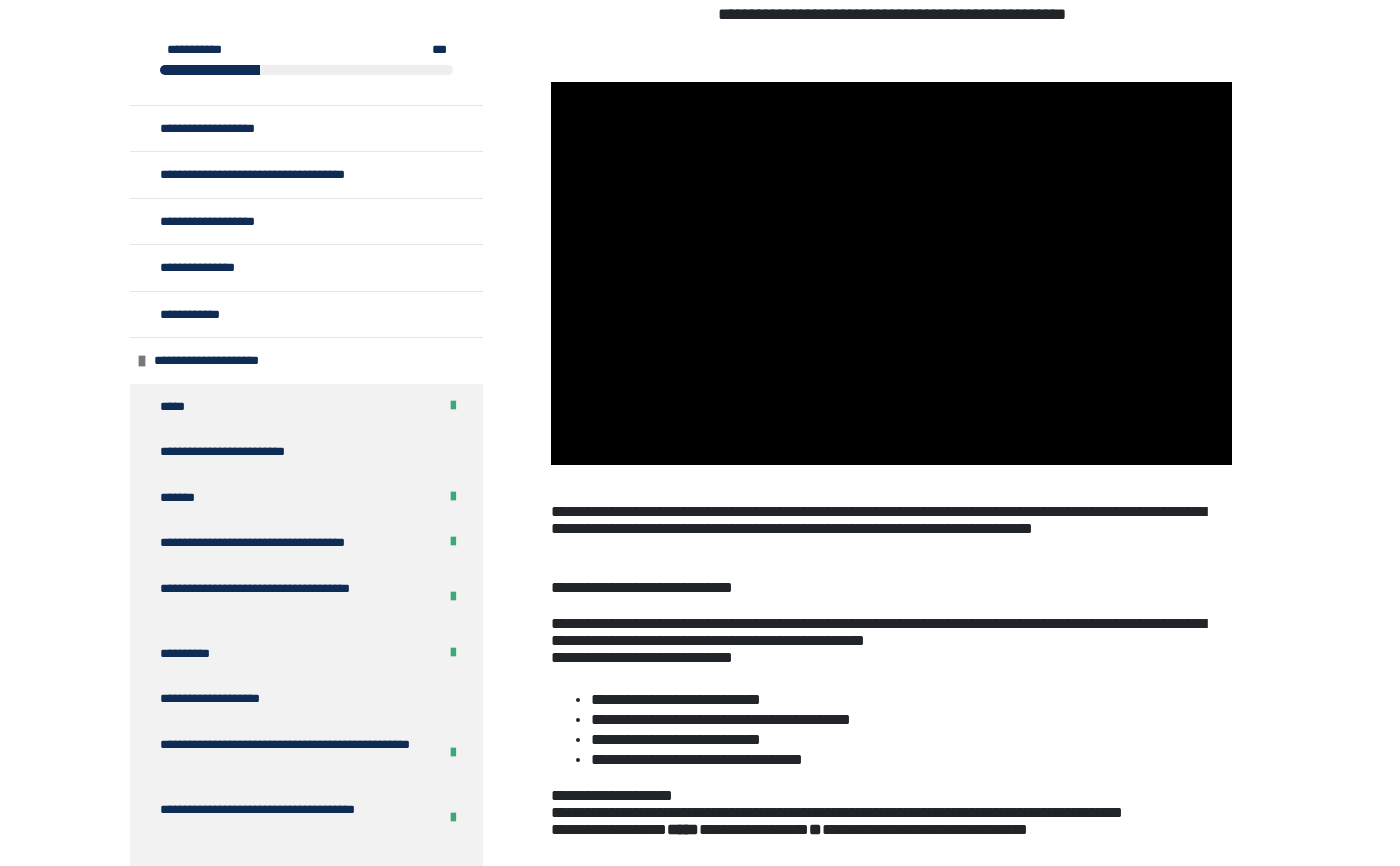 click on "**********" at bounding box center (891, 273) 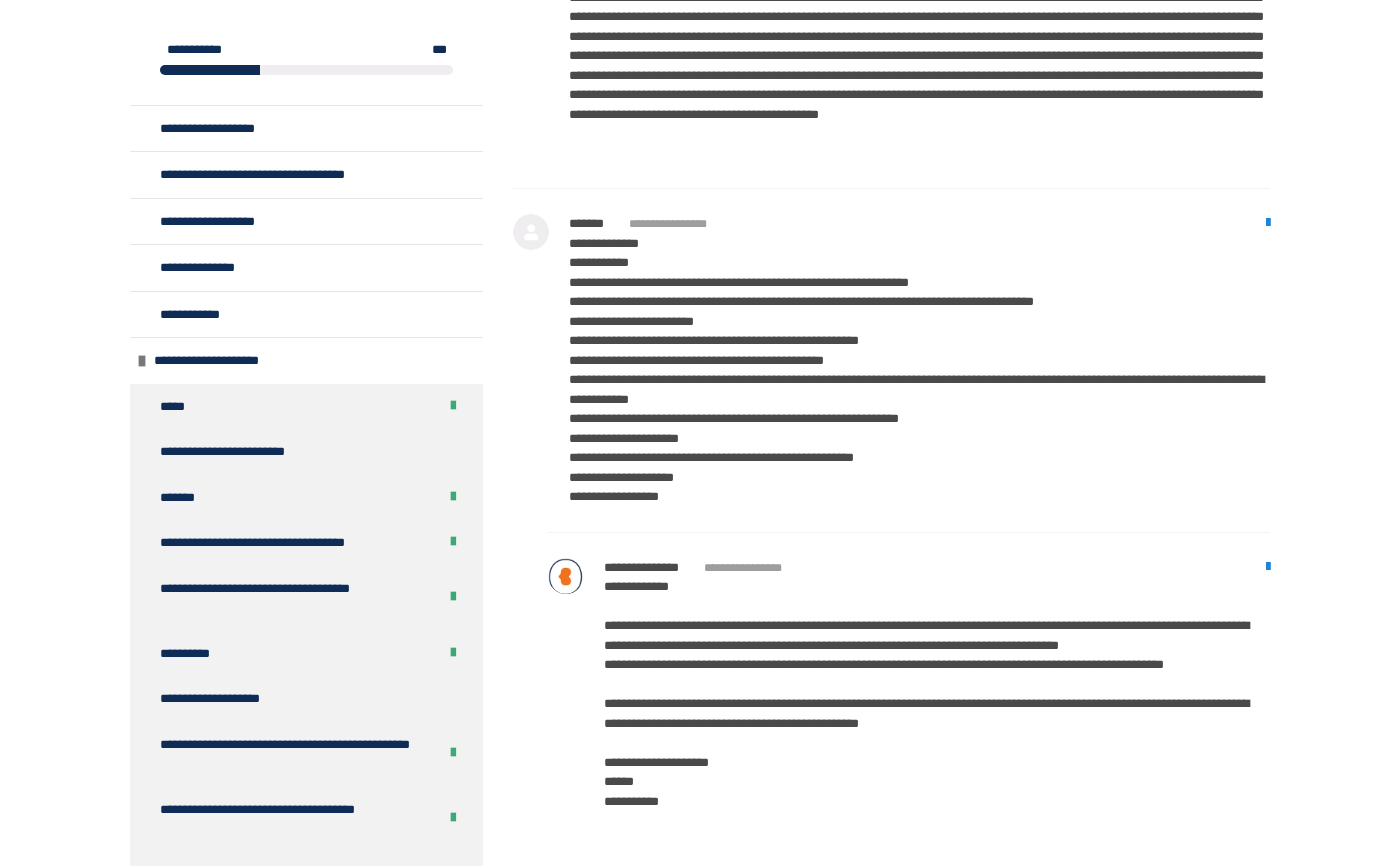 scroll, scrollTop: 4110, scrollLeft: 0, axis: vertical 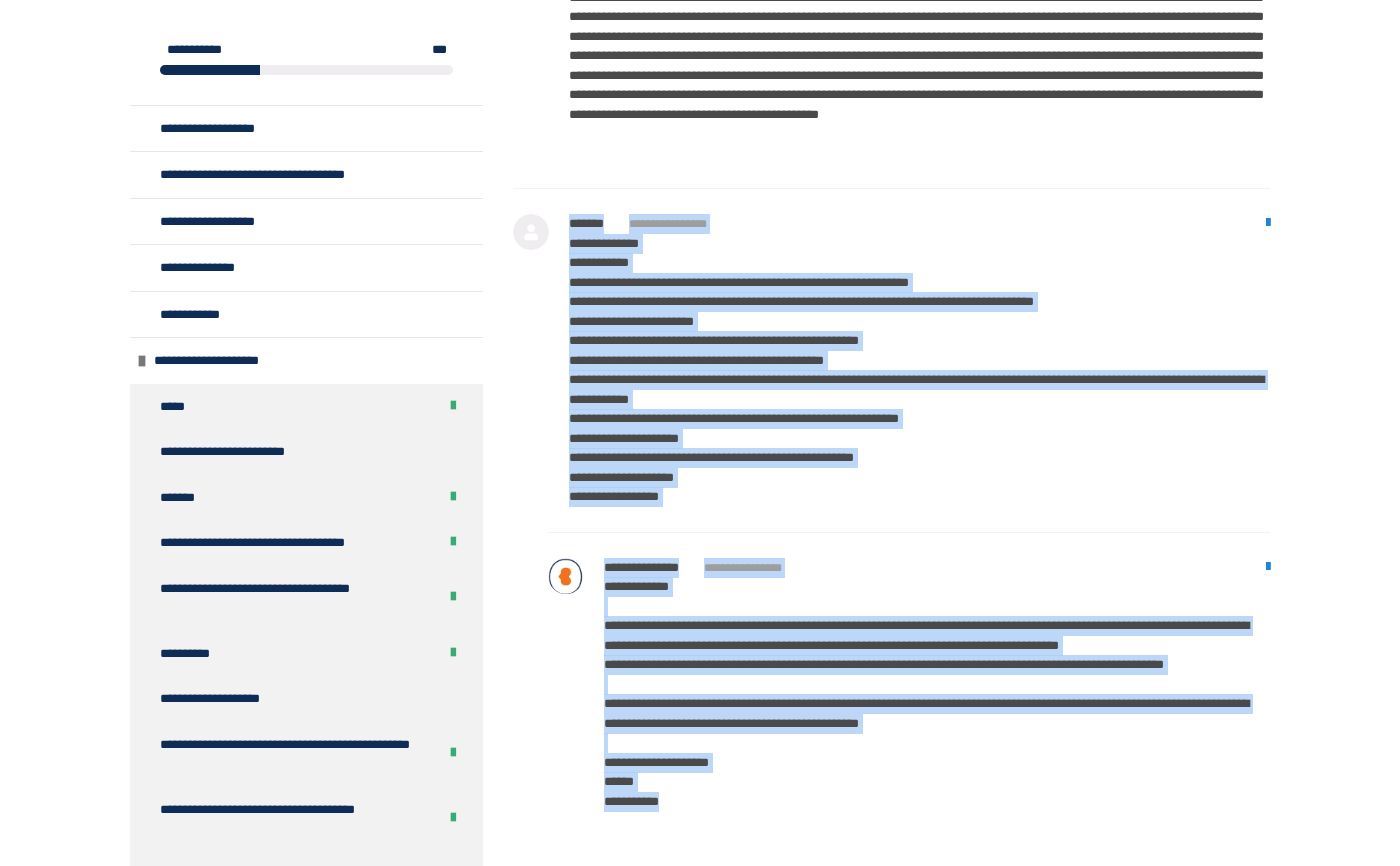 drag, startPoint x: 668, startPoint y: 159, endPoint x: 964, endPoint y: 837, distance: 739.79724 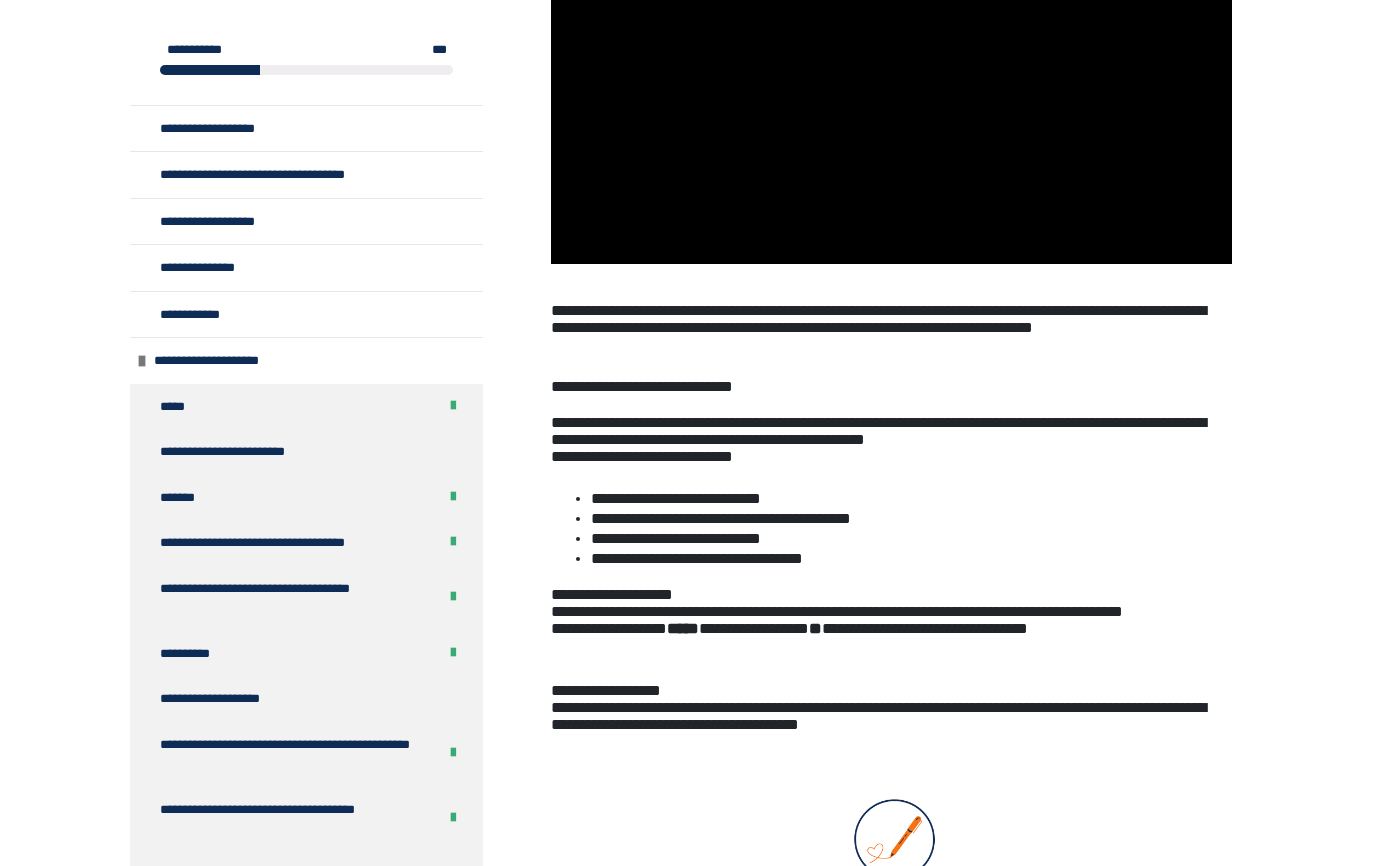 scroll, scrollTop: 1026, scrollLeft: 0, axis: vertical 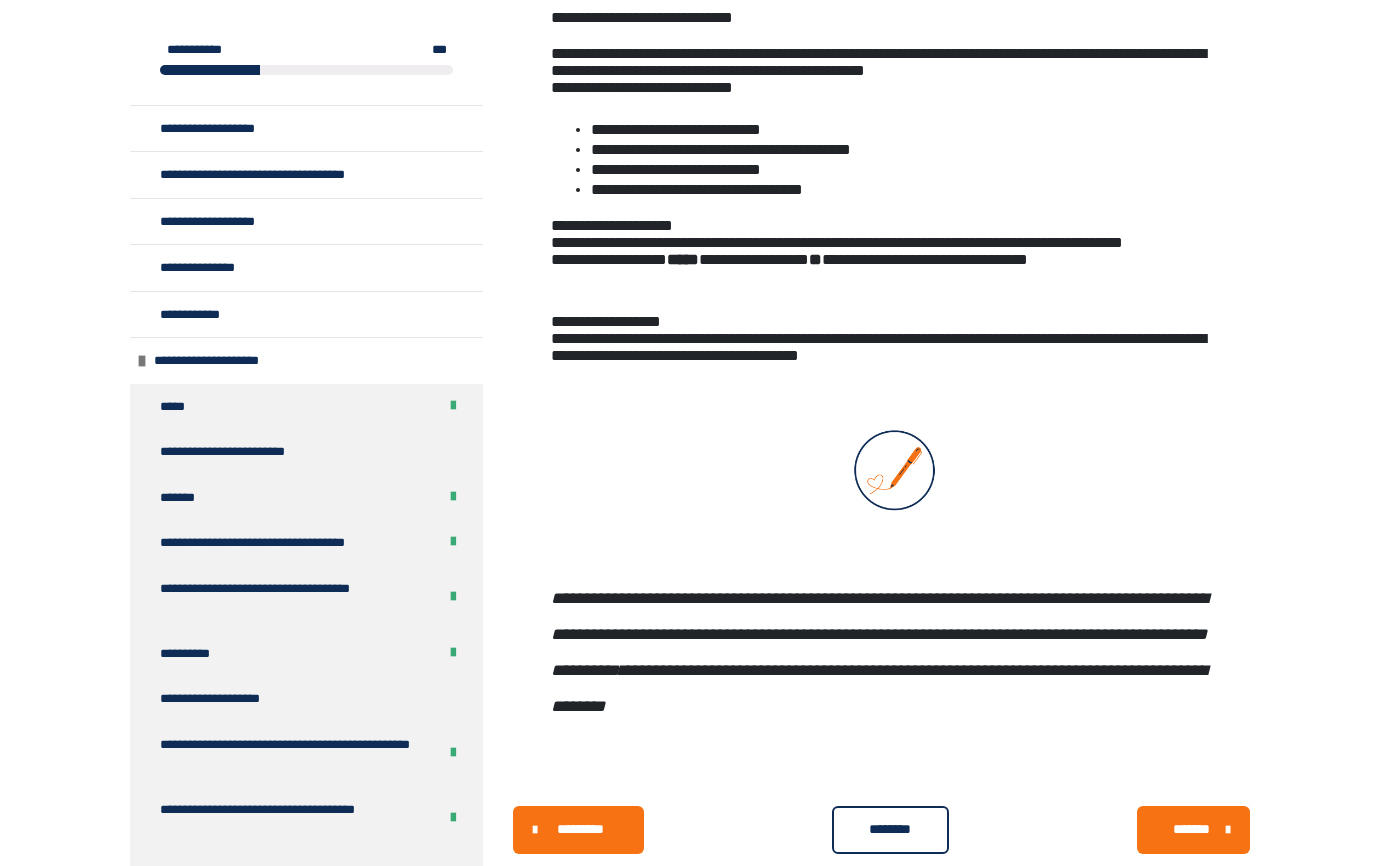 click on "*********" at bounding box center (580, 829) 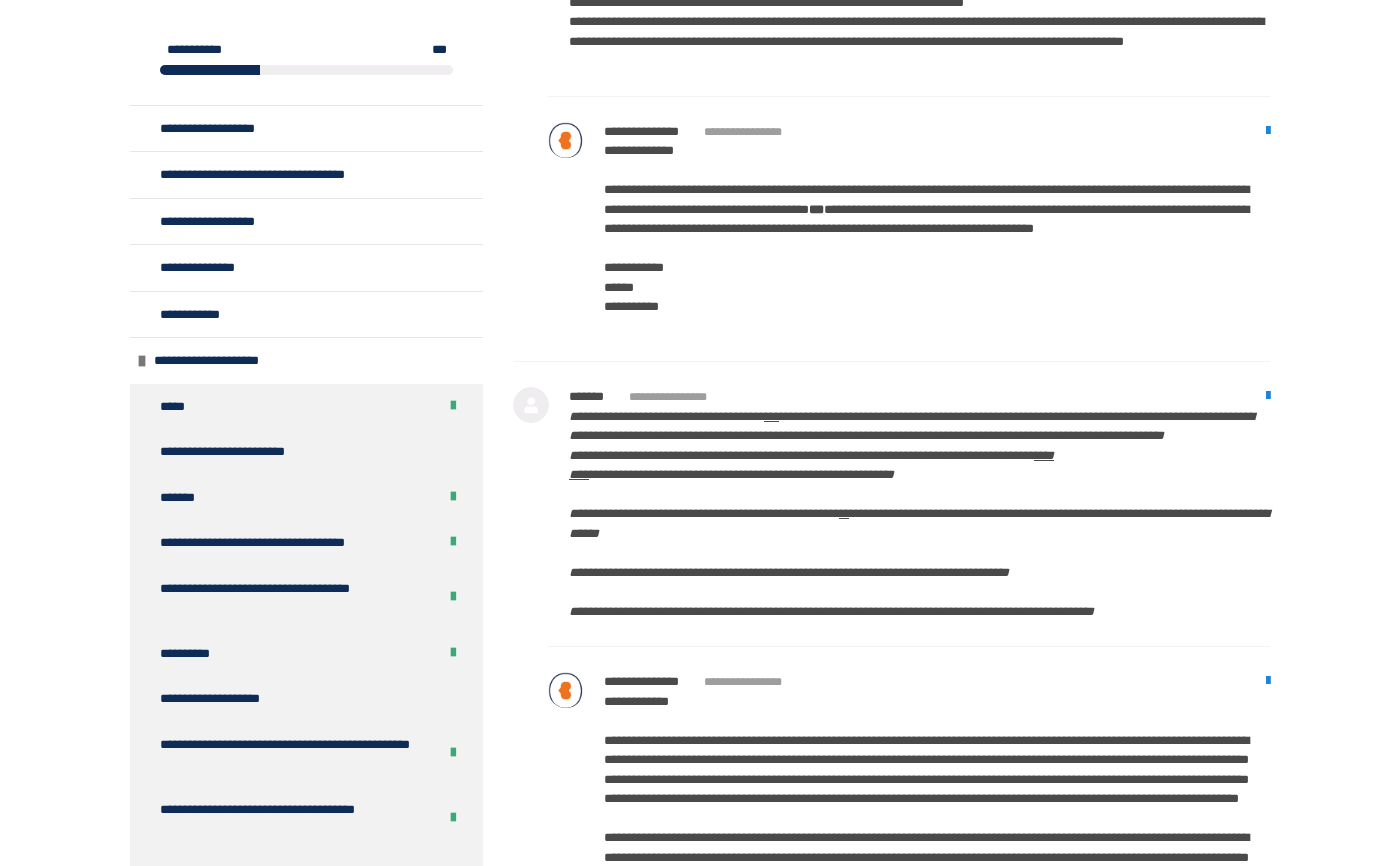 scroll, scrollTop: 2508, scrollLeft: 0, axis: vertical 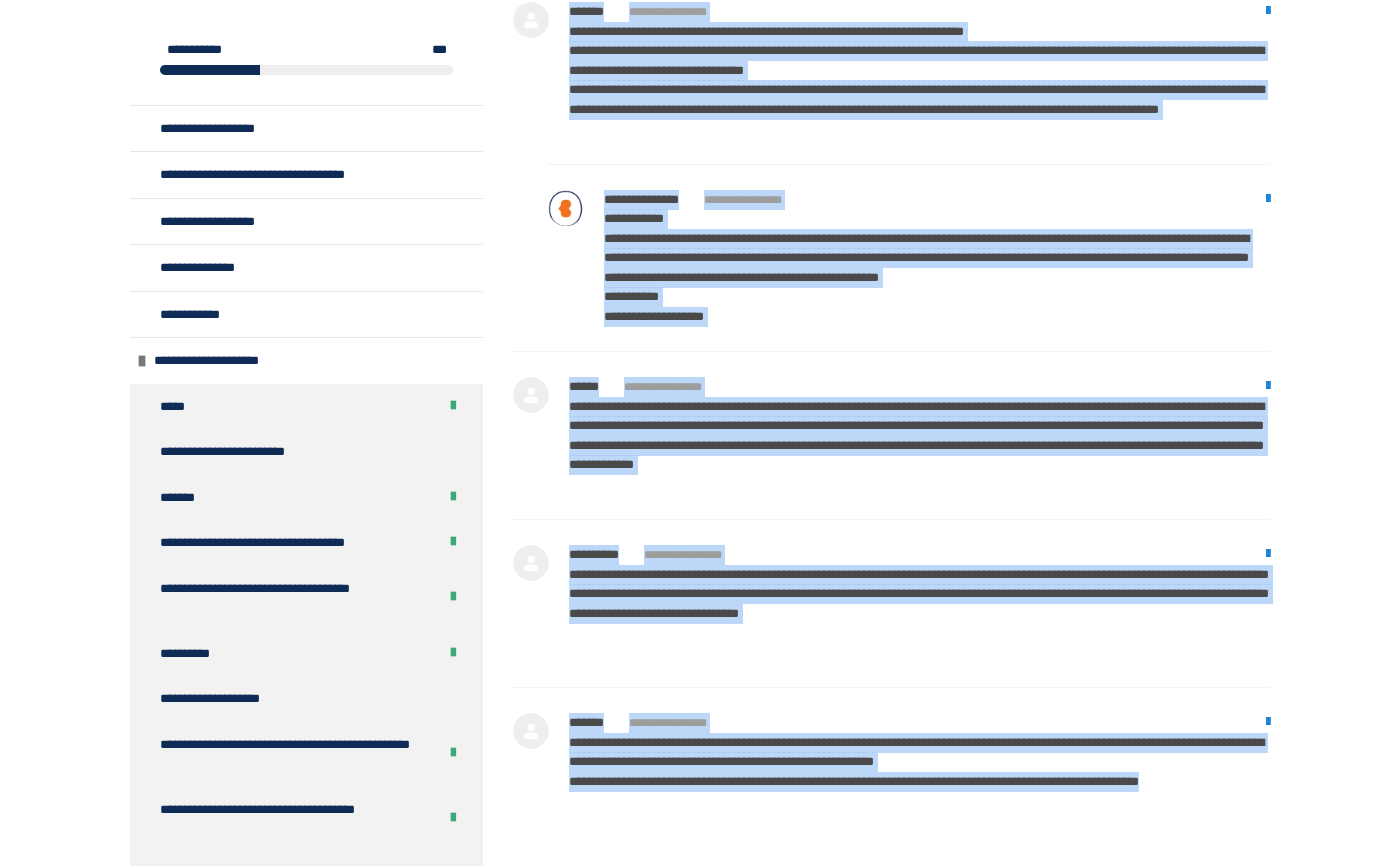 drag, startPoint x: 608, startPoint y: 100, endPoint x: 804, endPoint y: 879, distance: 803.27893 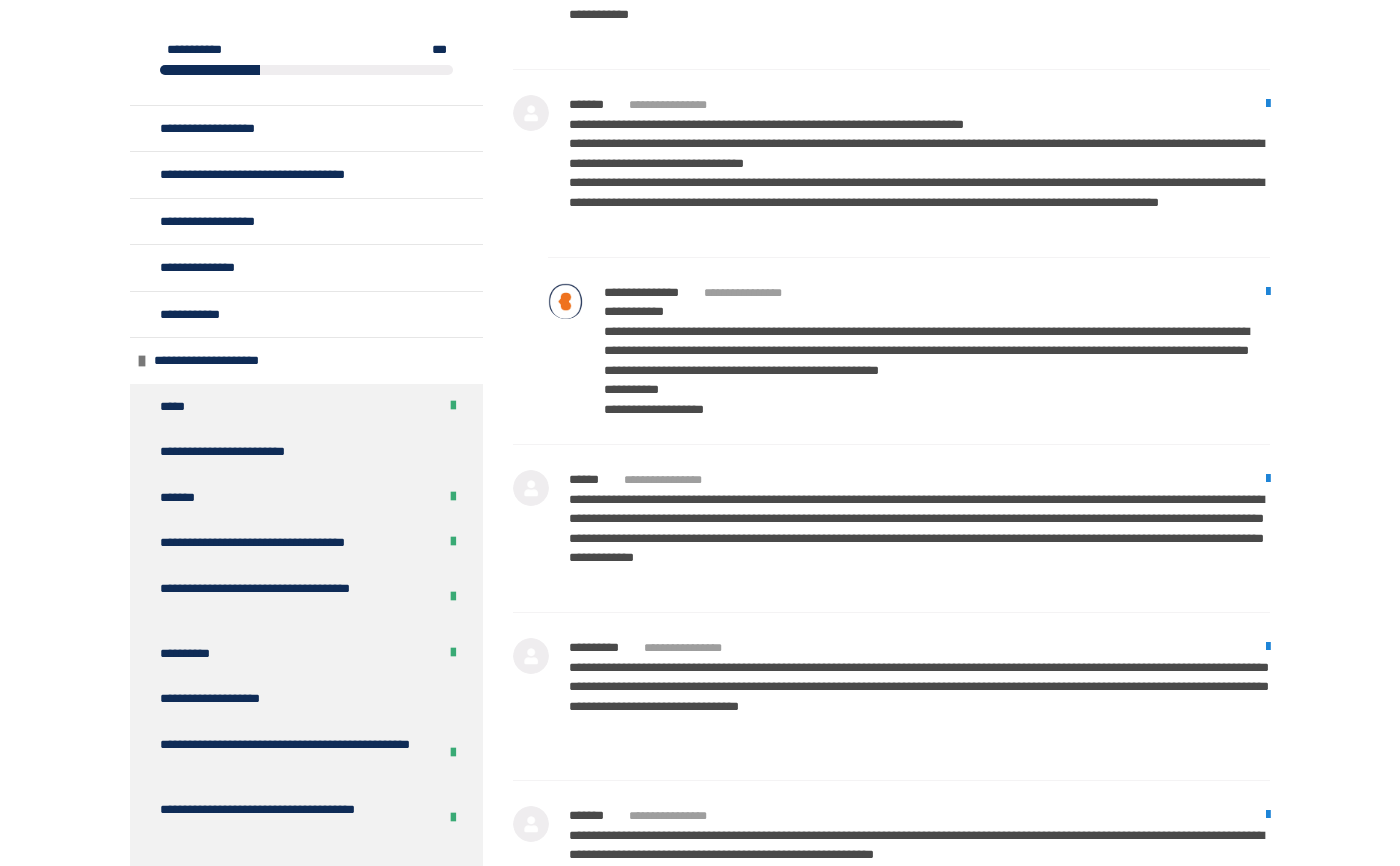 scroll, scrollTop: 4292, scrollLeft: 0, axis: vertical 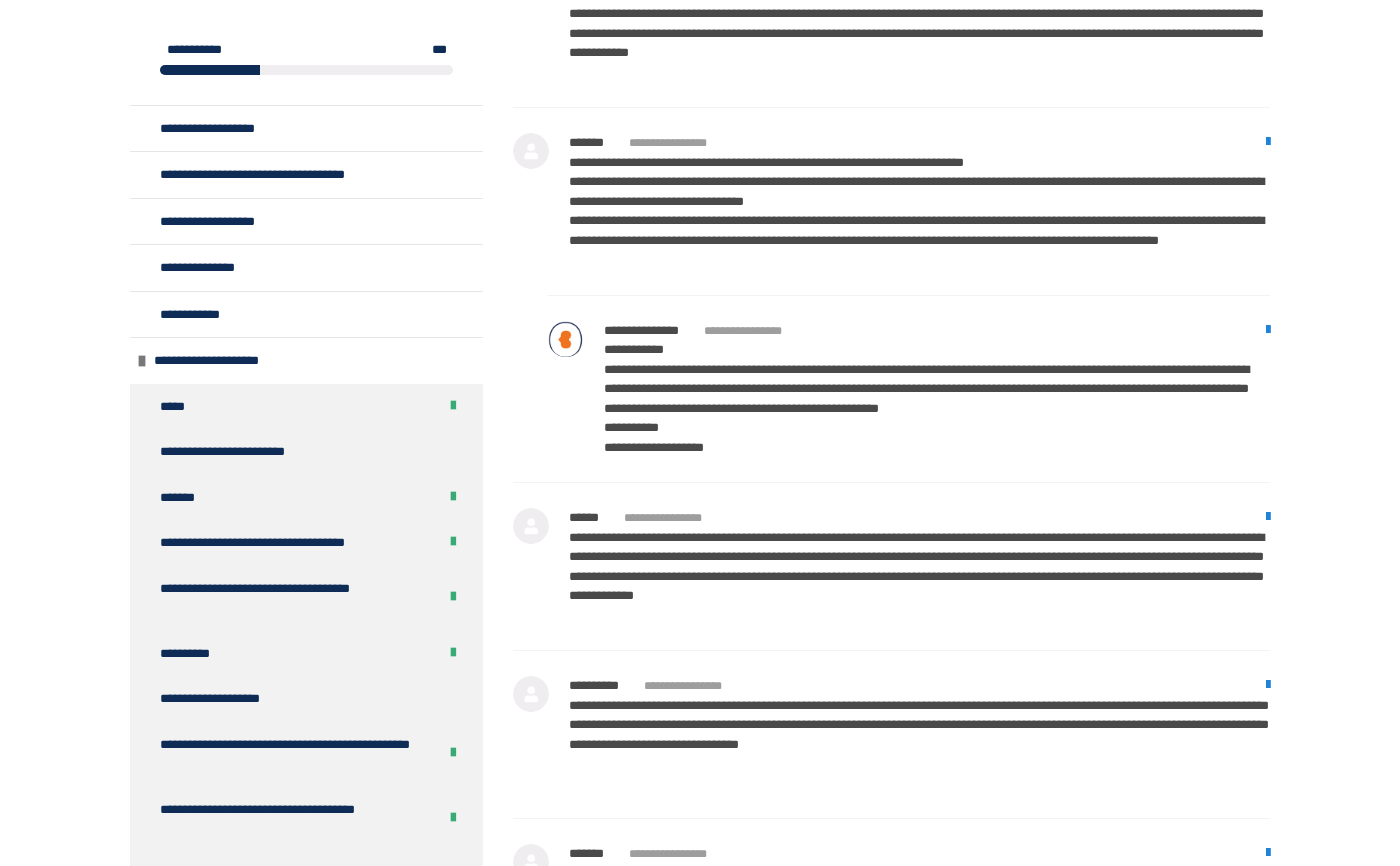 click on "**********" at bounding box center [700, -1648] 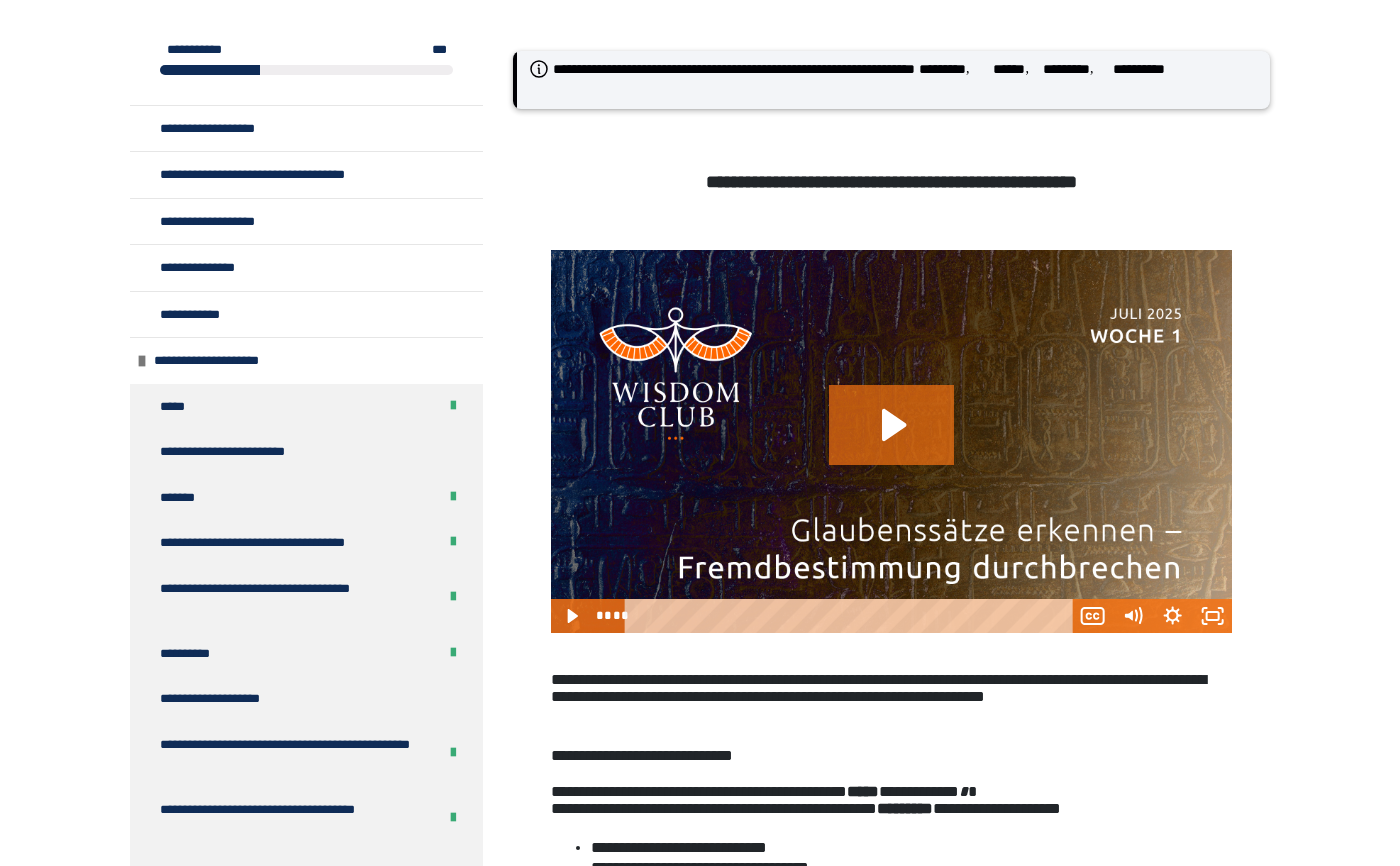 scroll, scrollTop: 0, scrollLeft: 0, axis: both 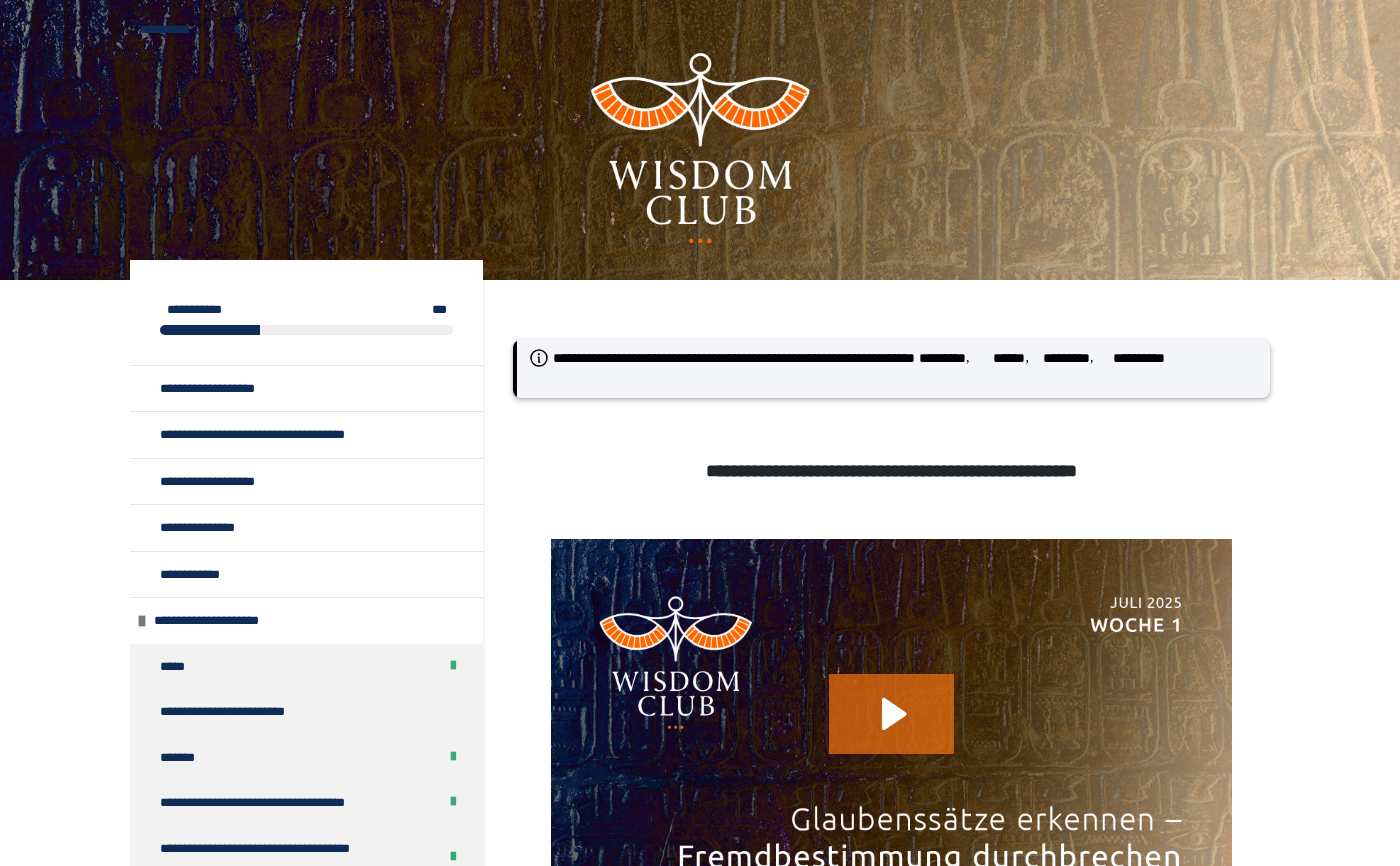 click on "**********" at bounding box center [700, 2644] 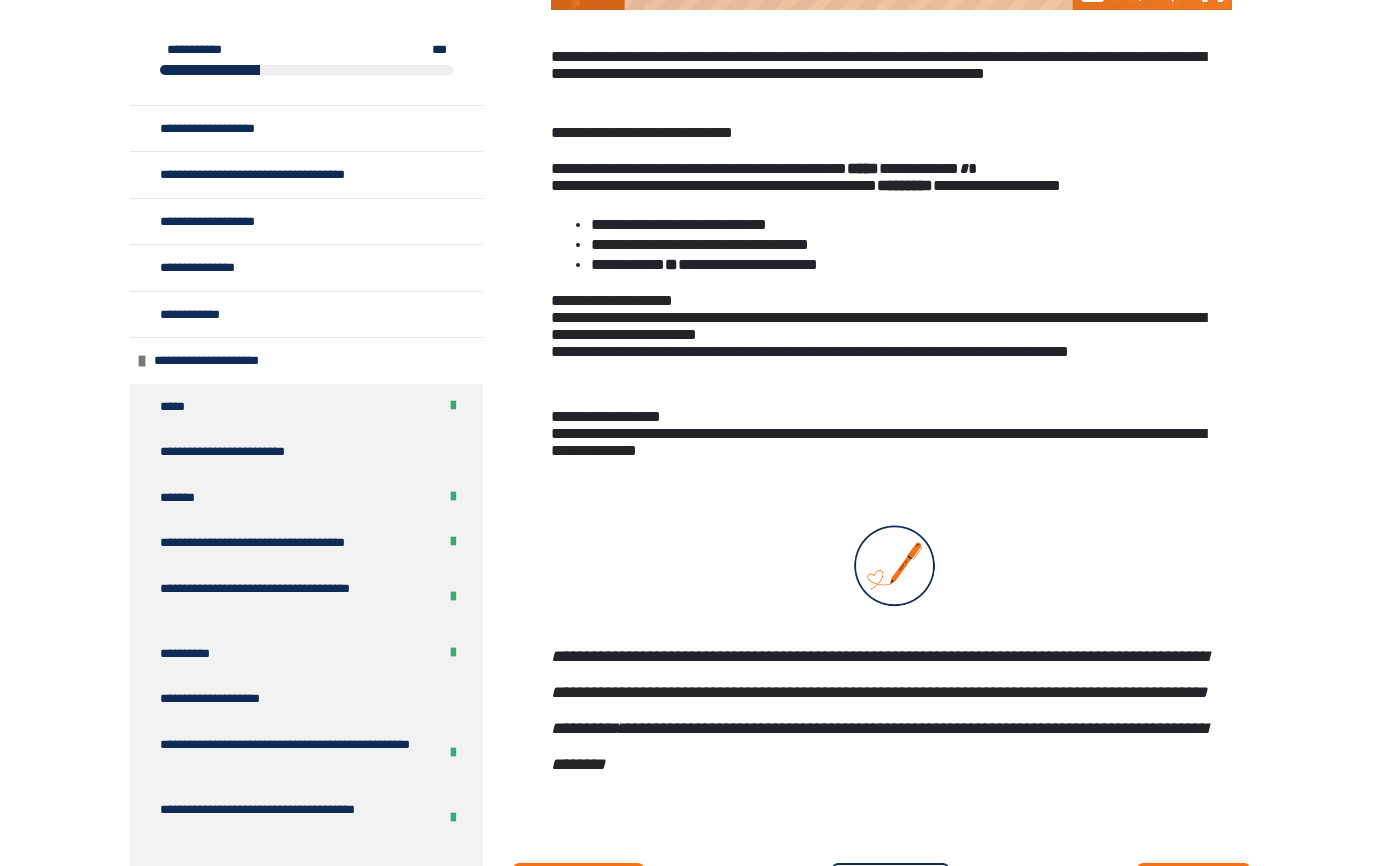 scroll, scrollTop: 1368, scrollLeft: 0, axis: vertical 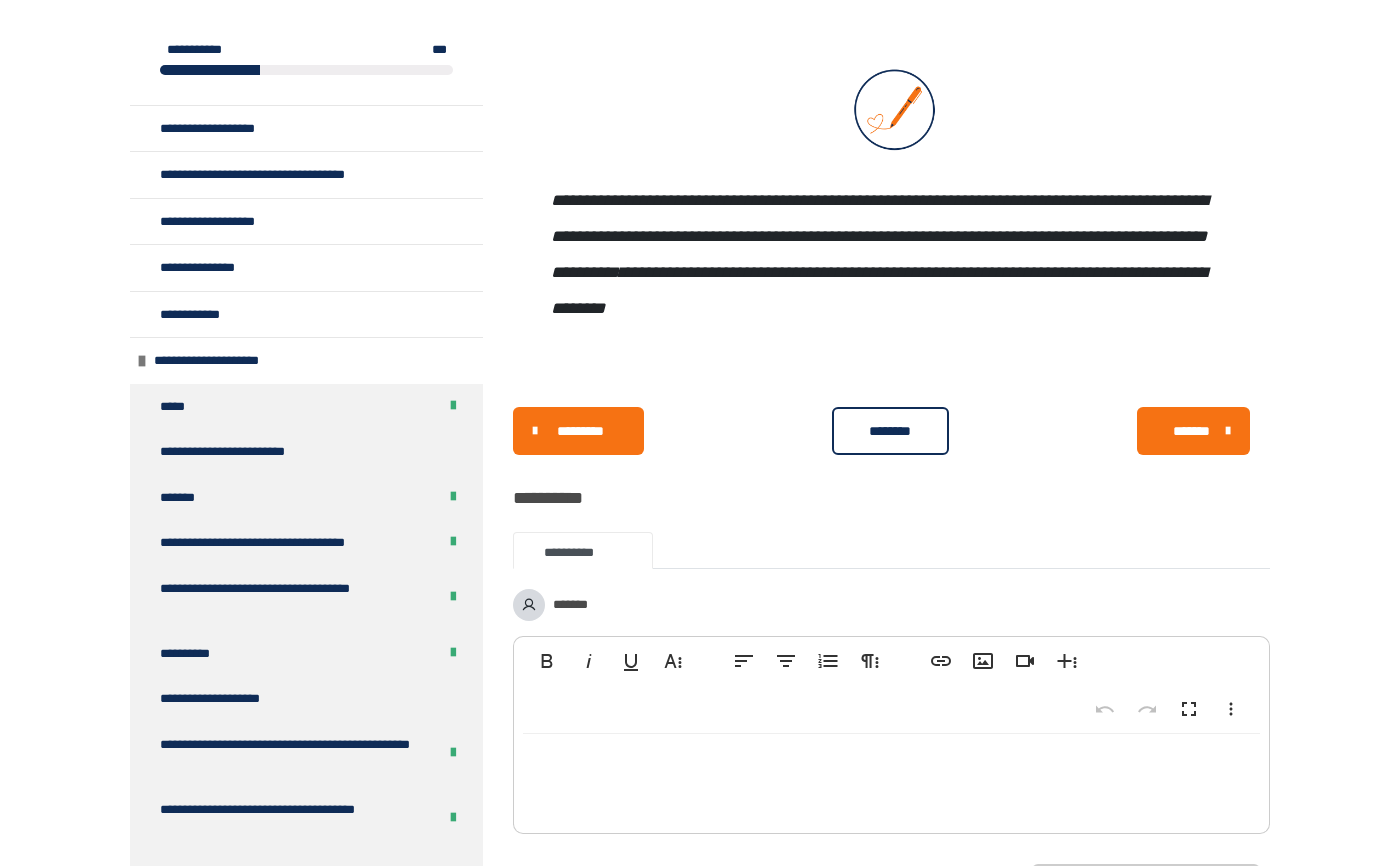 click on "********" at bounding box center [890, 431] 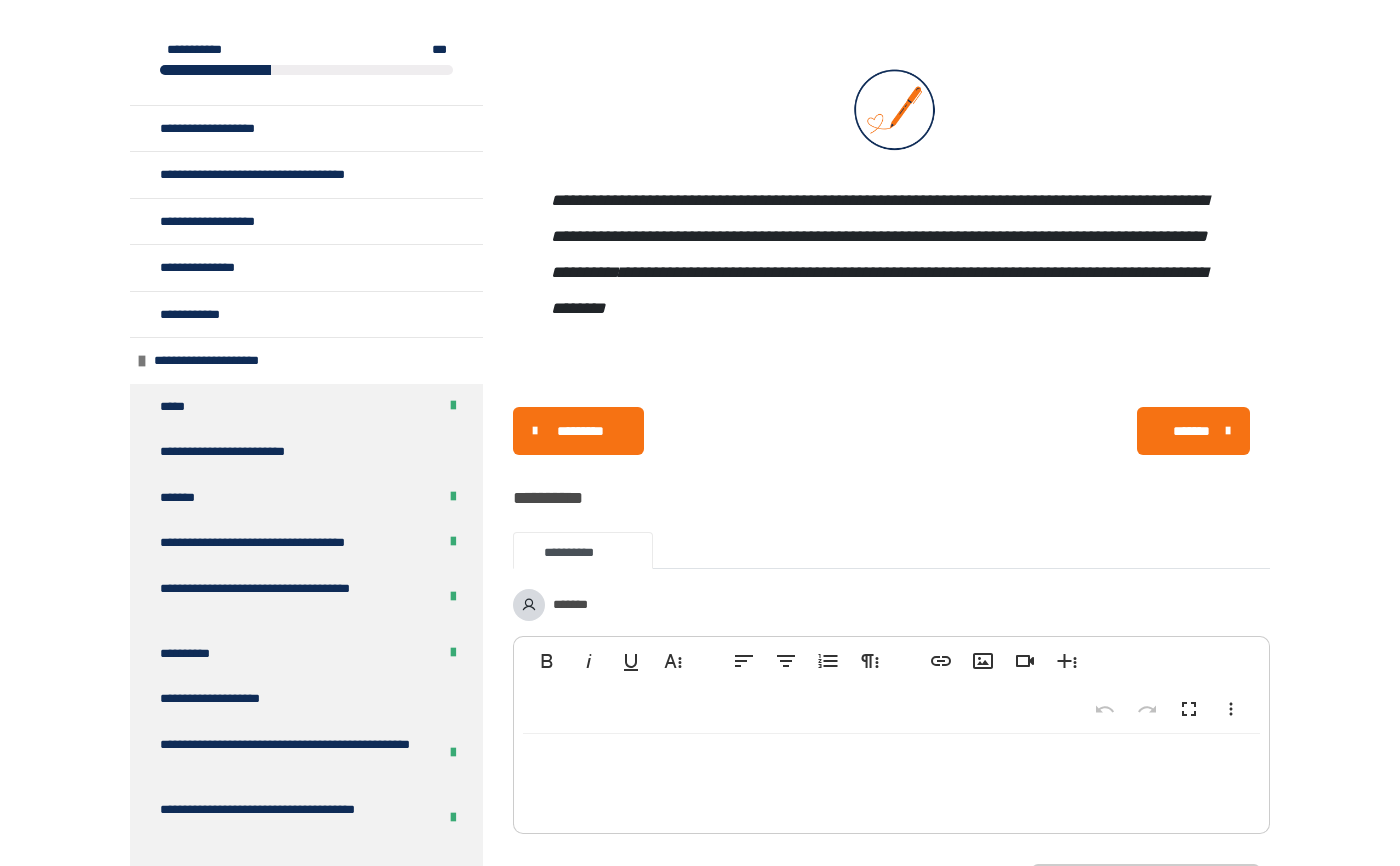 click on "*******" at bounding box center [1191, 431] 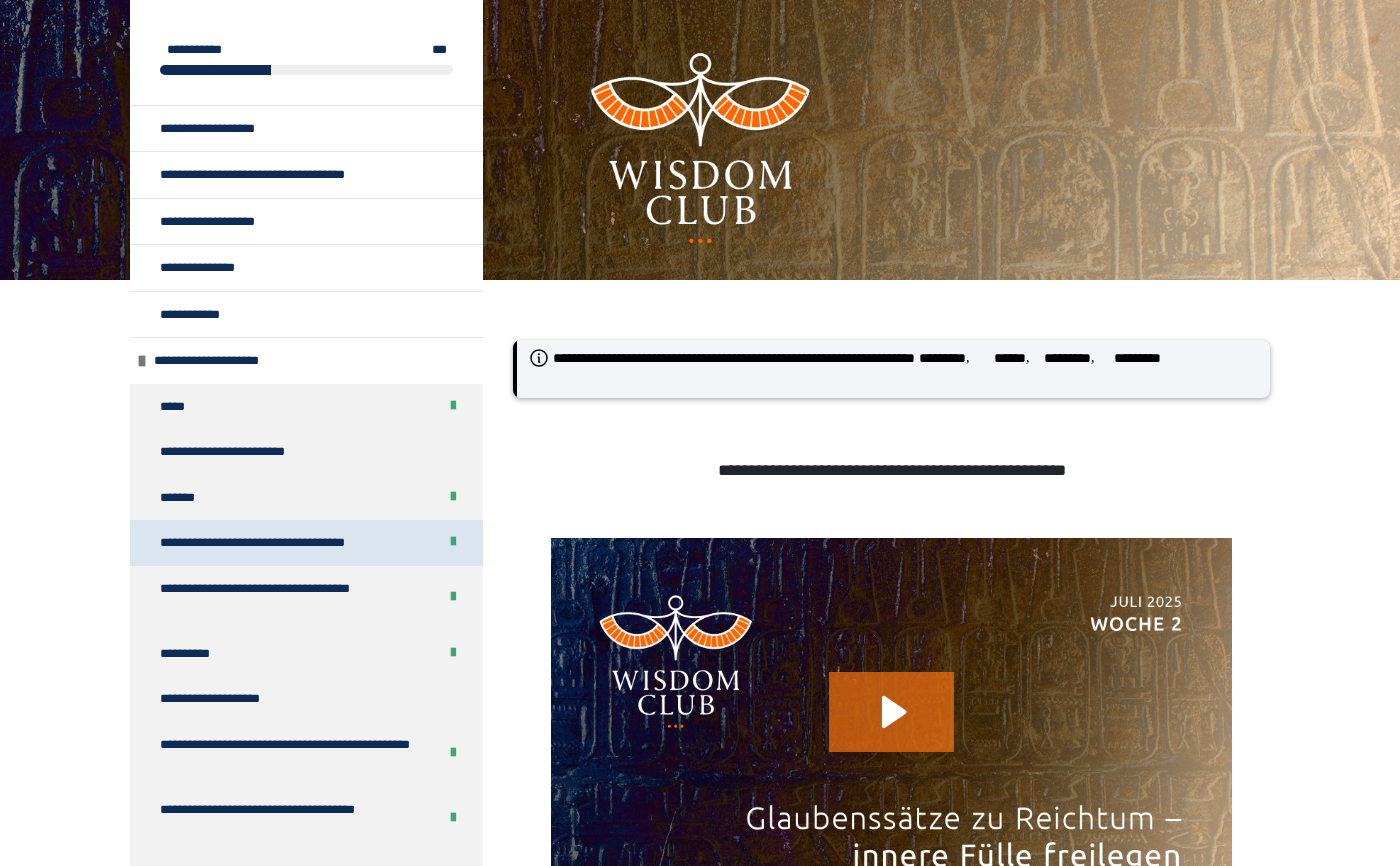 scroll, scrollTop: 570, scrollLeft: 0, axis: vertical 